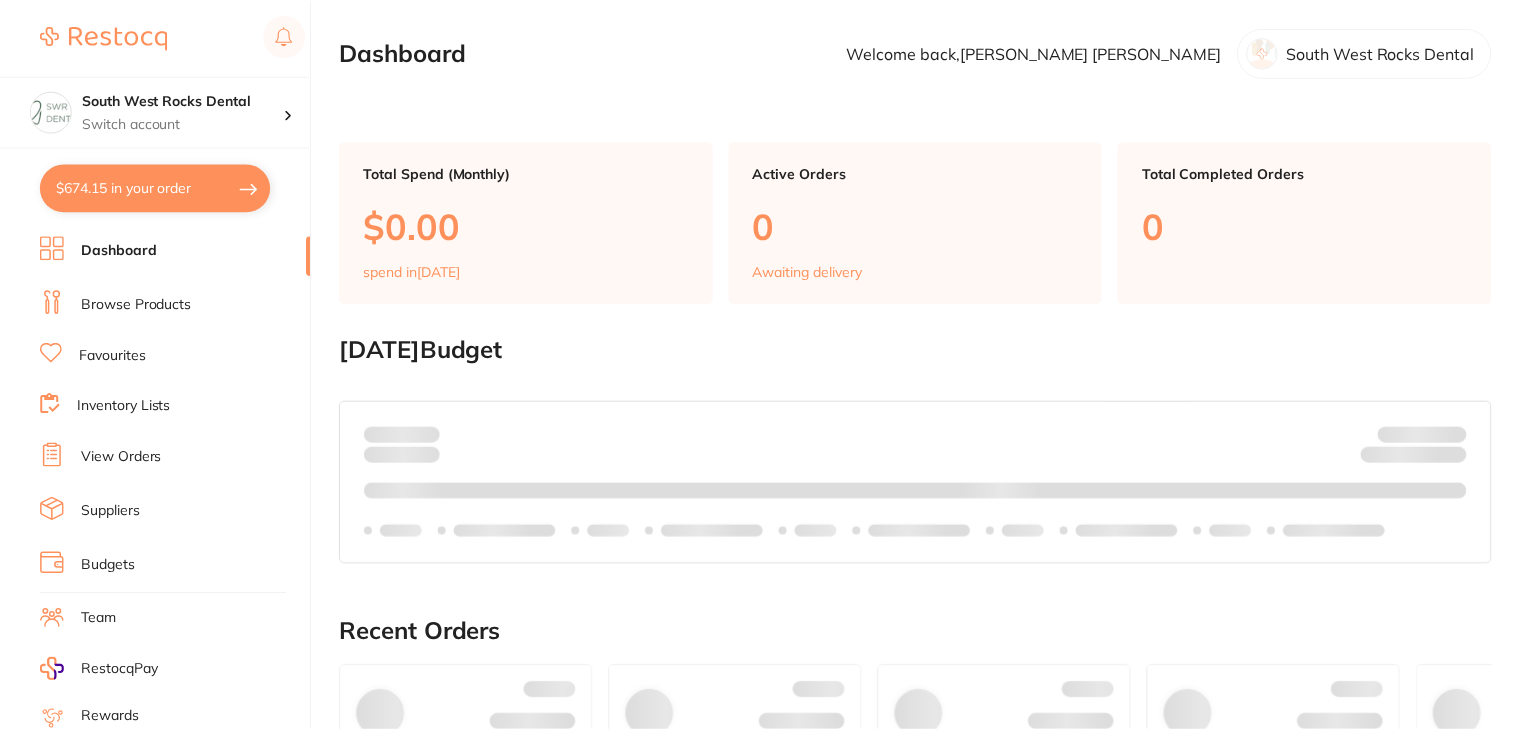 scroll, scrollTop: 0, scrollLeft: 0, axis: both 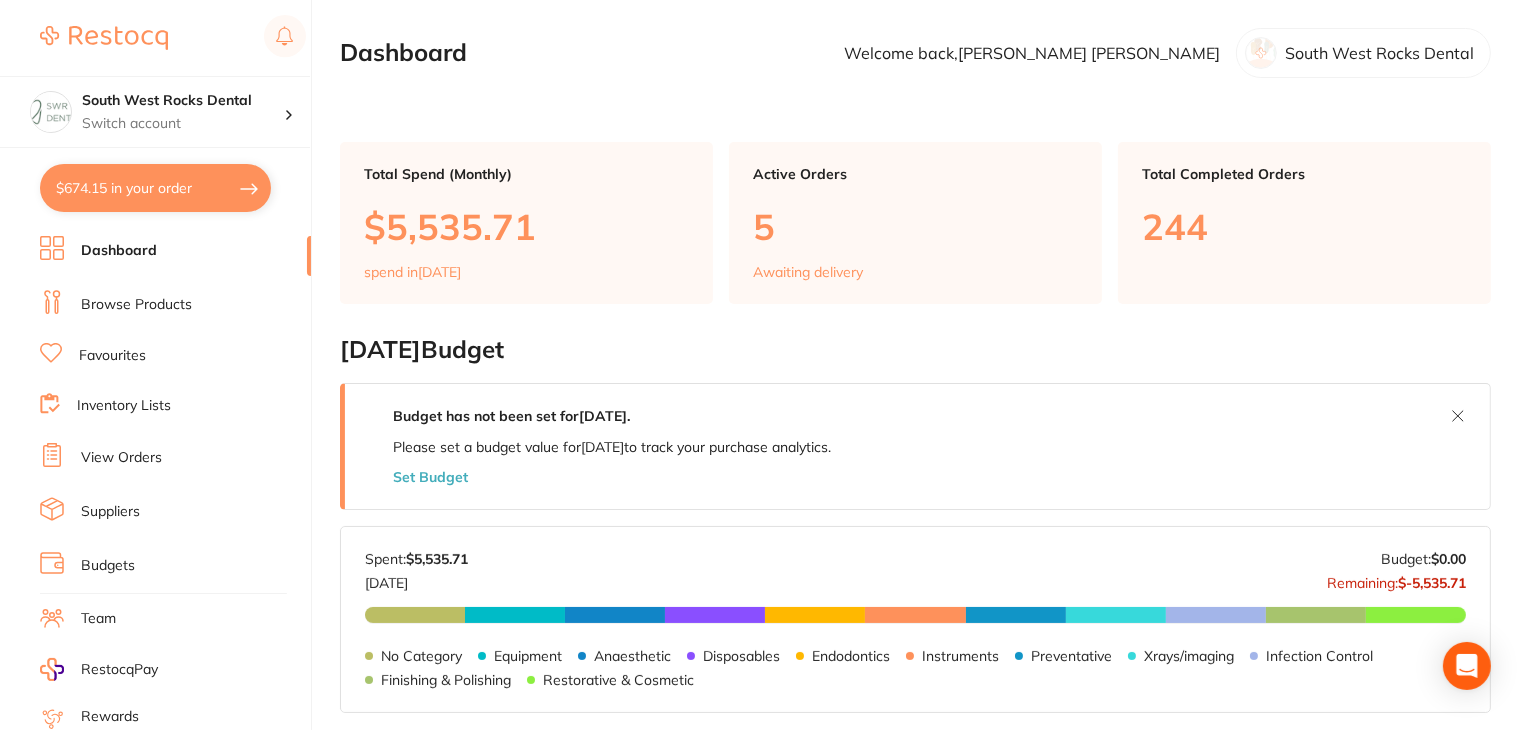 click on "Dashboard" at bounding box center (119, 251) 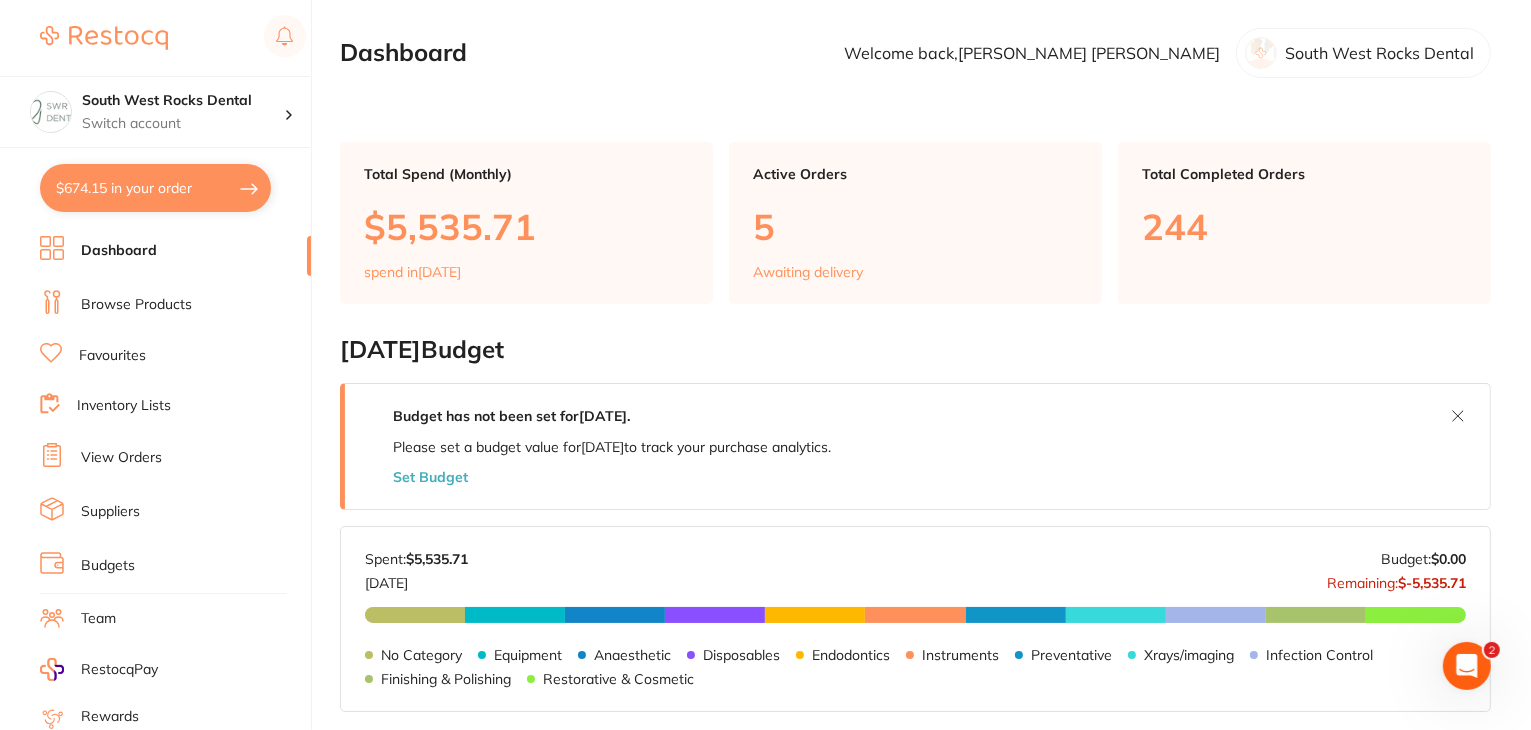 scroll, scrollTop: 0, scrollLeft: 0, axis: both 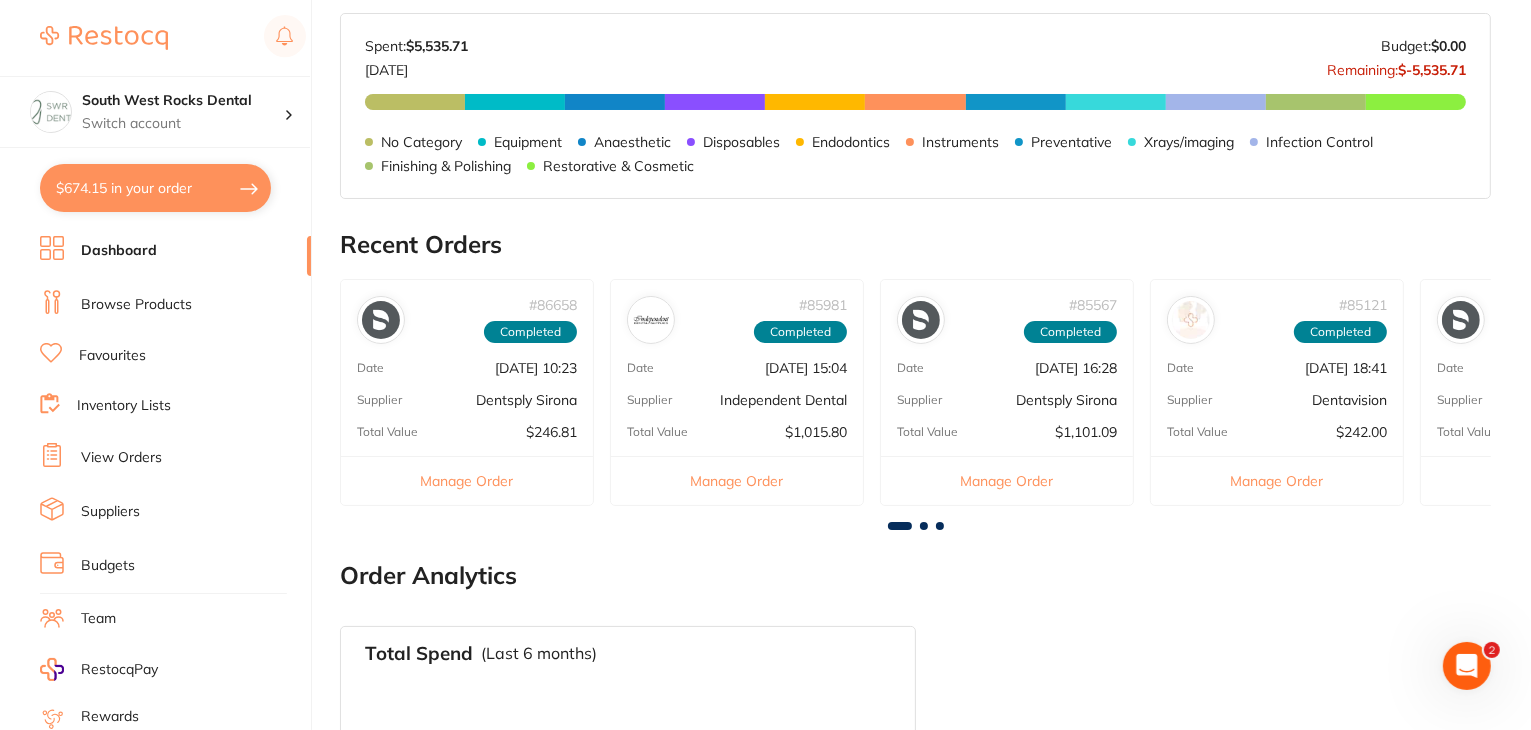 click on "Dashboard Welcome back,  [PERSON_NAME] South West Rocks Dental Total Spend (Monthly) $5,535.71 spend in  [DATE] Active Orders 5 Awaiting delivery Total Completed Orders  244 [DATE]  Budget Budget has not been set for  [DATE] . Please set a budget value for  [DATE]  to track your purchase analytics. Set Budget [DATE] Budget:  $0.00 Spent:  $5,535.71 [DATE] Budget:  $0.00 Remaining:  $-5,535.71 No Category $1,000.93 Equipment $293.43 Anaesthetic $199.60 Disposables $577.89 Endodontics $1,169.82 Instruments $25.80 Preventative $354.00 Xrays/imaging $768.00 Infection Control $162.95 Finishing & Polishing $94.28 Restorative & Cosmetic $889.02 No Category Equipment Anaesthetic Disposables Endodontics Instruments Preventative Xrays/imaging Infection Control Finishing & Polishing Restorative & Cosmetic Recent Orders # 86658 Completed Date [DATE] 10:23 Supplier Dentsply Sirona Total Value $246.81 Manage Order # 85981 Completed Date [DATE] 15:04 Supplier Independent Dental Total Value $1,015.80 #" at bounding box center [935, 291] 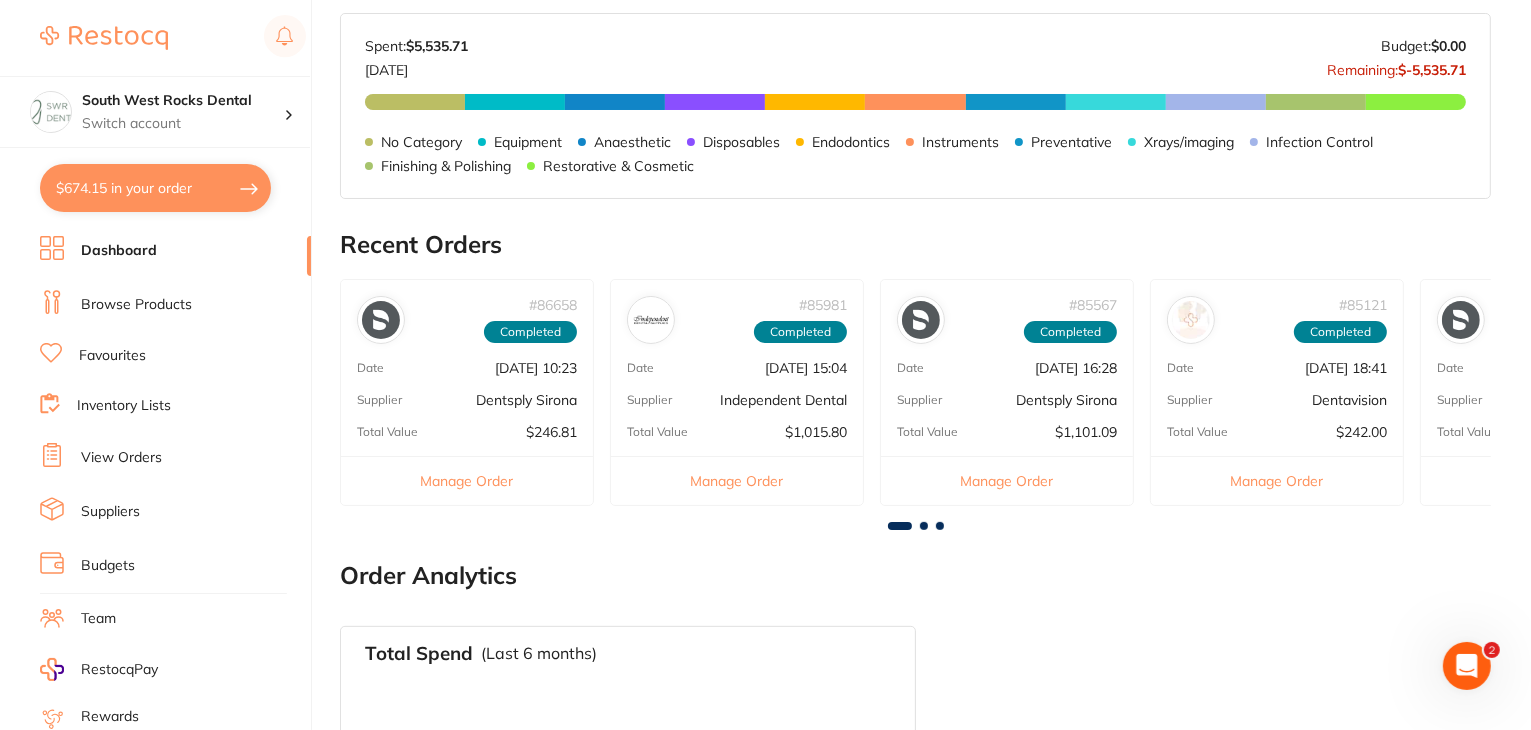 click at bounding box center (924, 526) 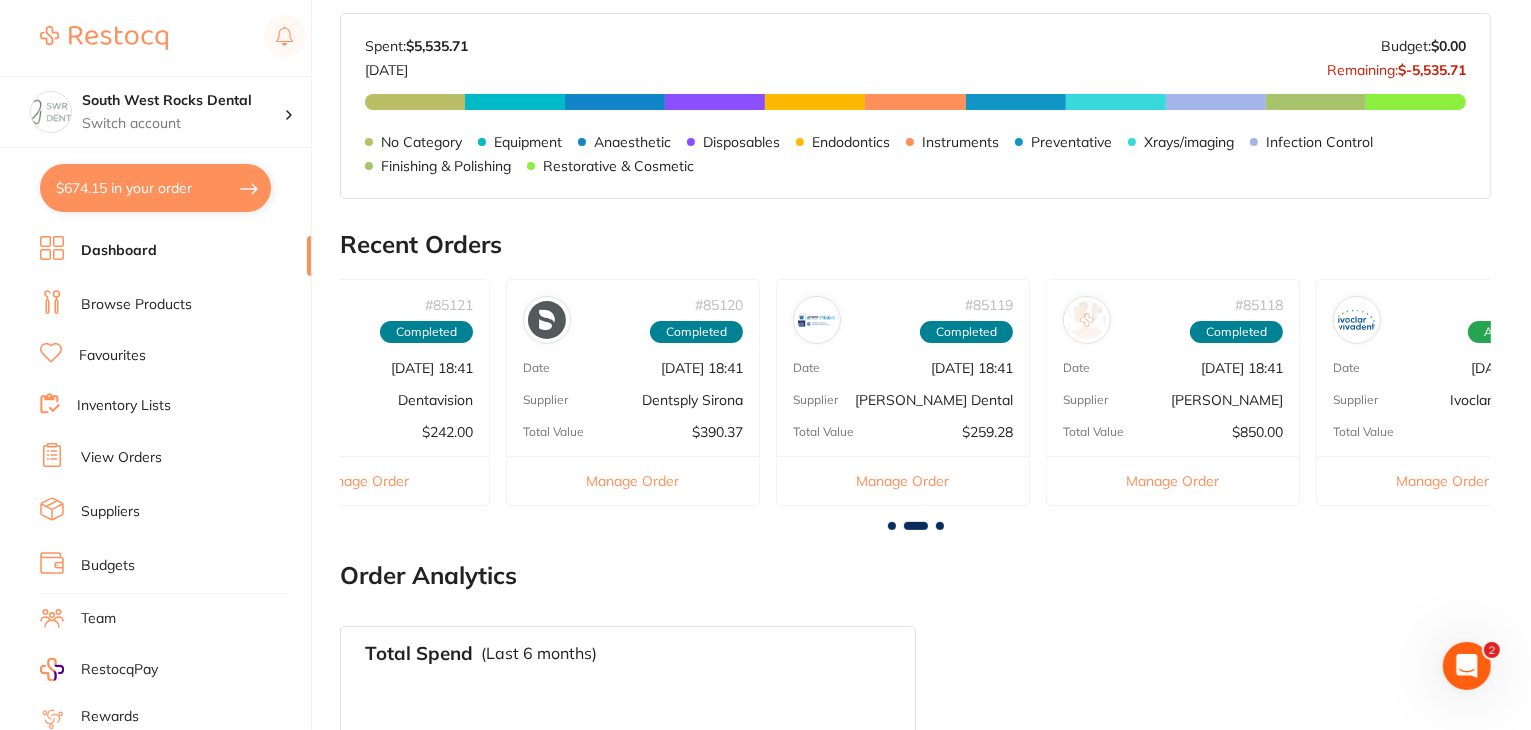scroll, scrollTop: 0, scrollLeft: 1151, axis: horizontal 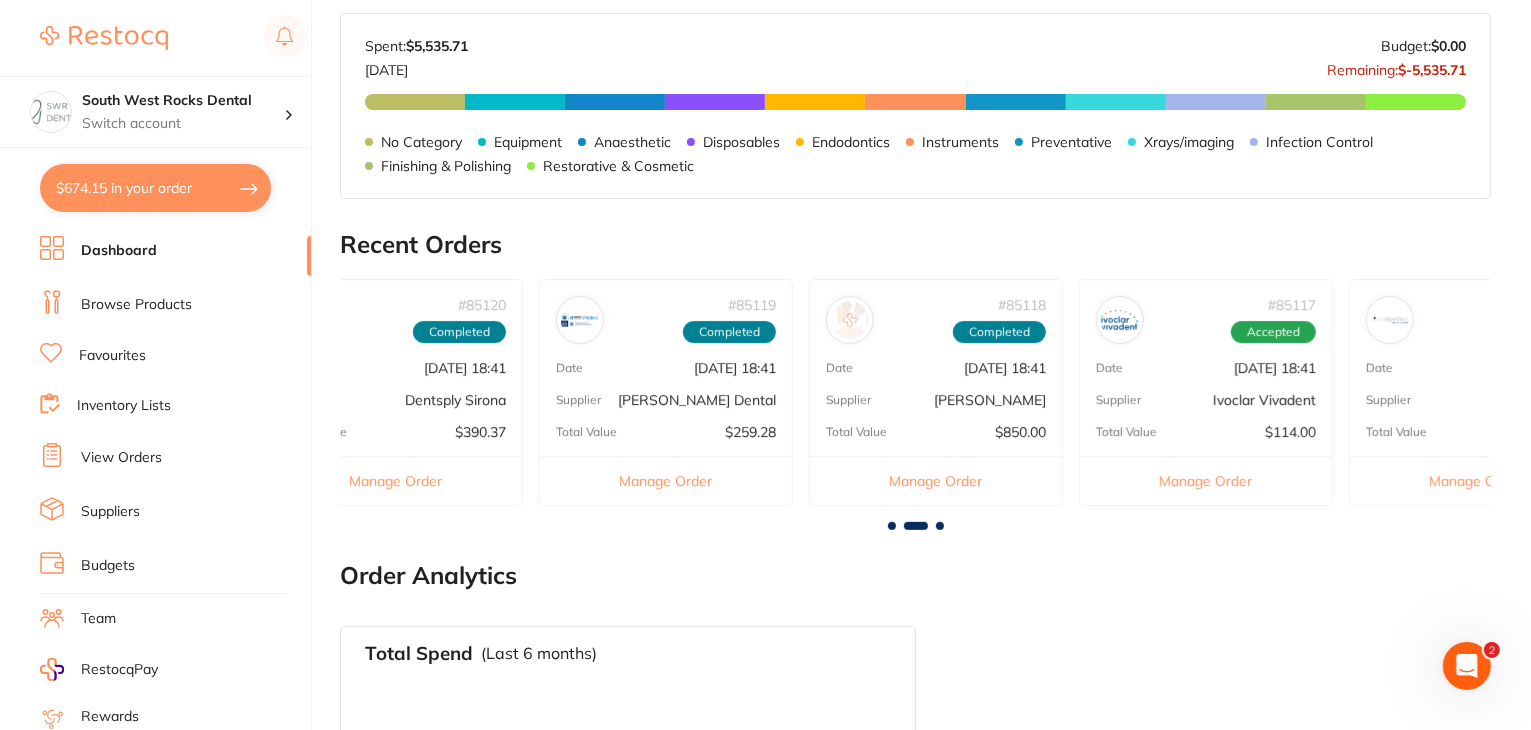 click on "# 85117 Accepted Date [DATE] 18:41 Supplier Ivoclar Vivadent Total Value $114.00 Manage Order" at bounding box center [1206, 392] 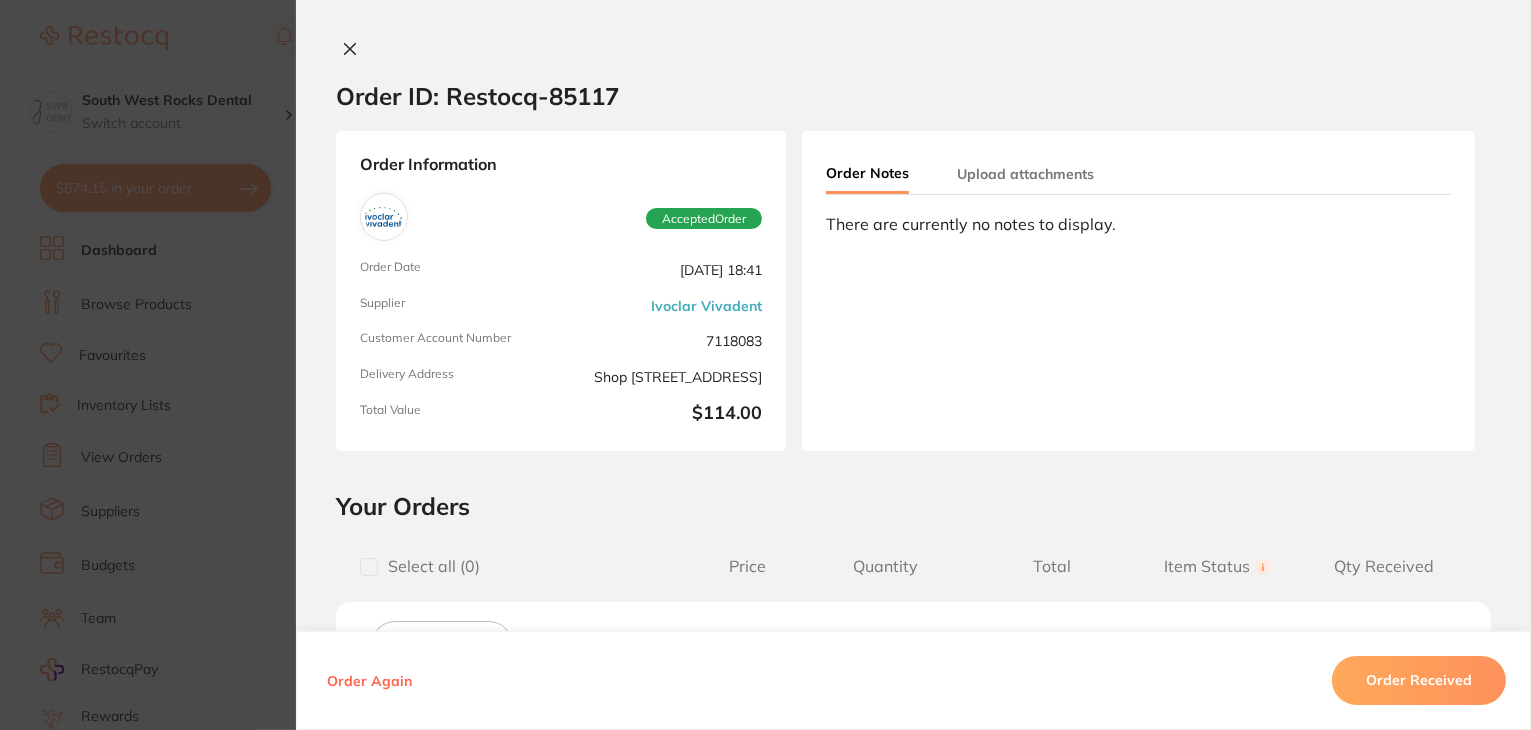 scroll, scrollTop: 0, scrollLeft: 0, axis: both 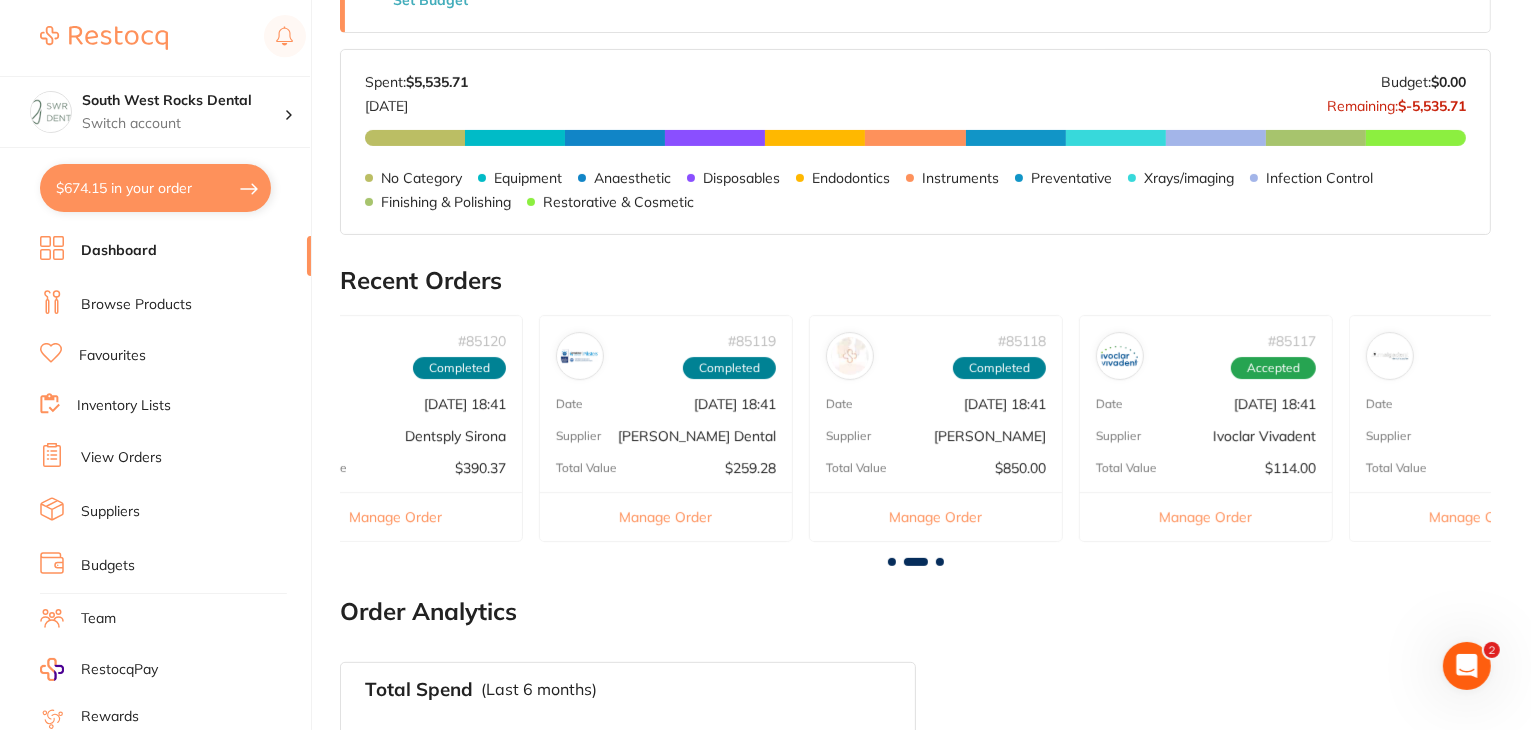 click at bounding box center [940, 562] 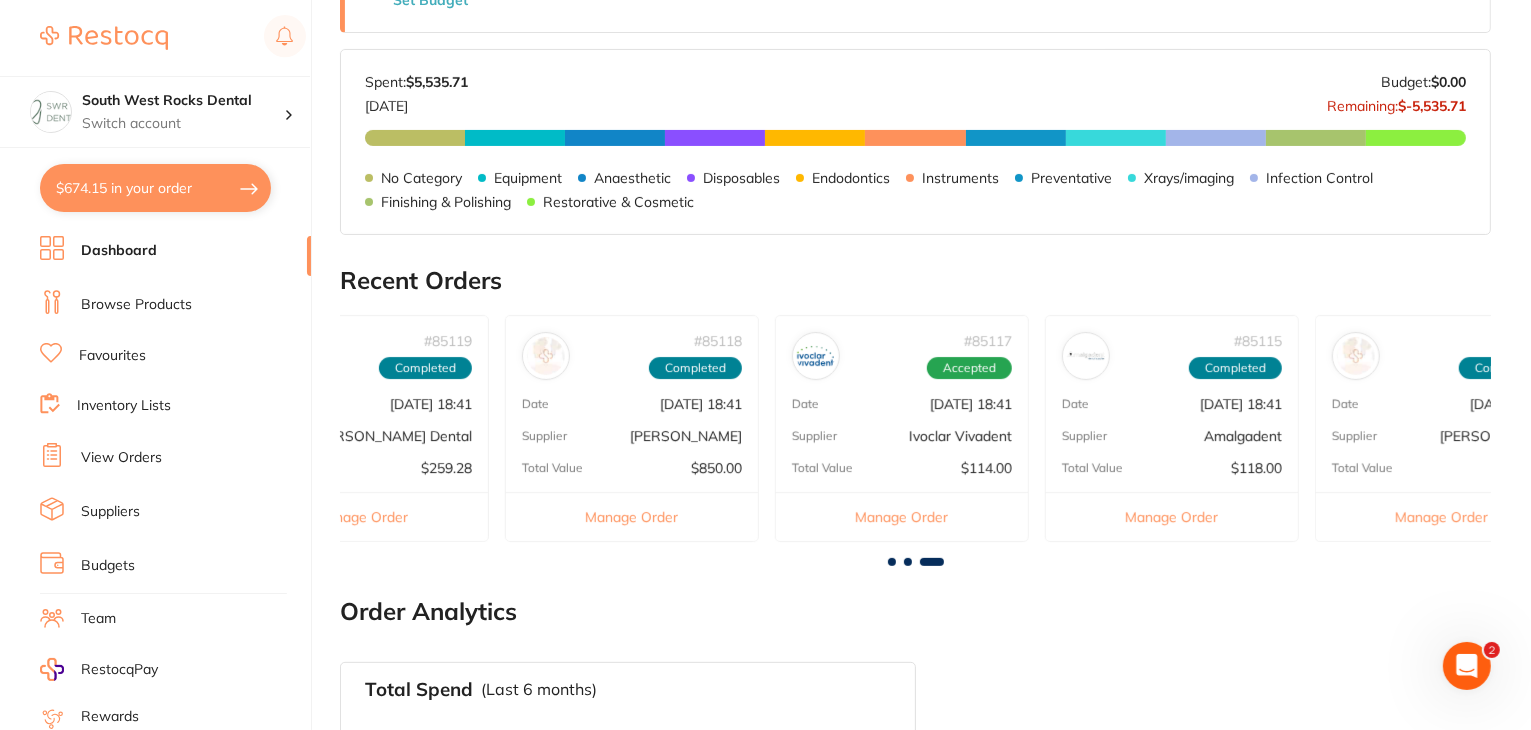 scroll, scrollTop: 0, scrollLeft: 1532, axis: horizontal 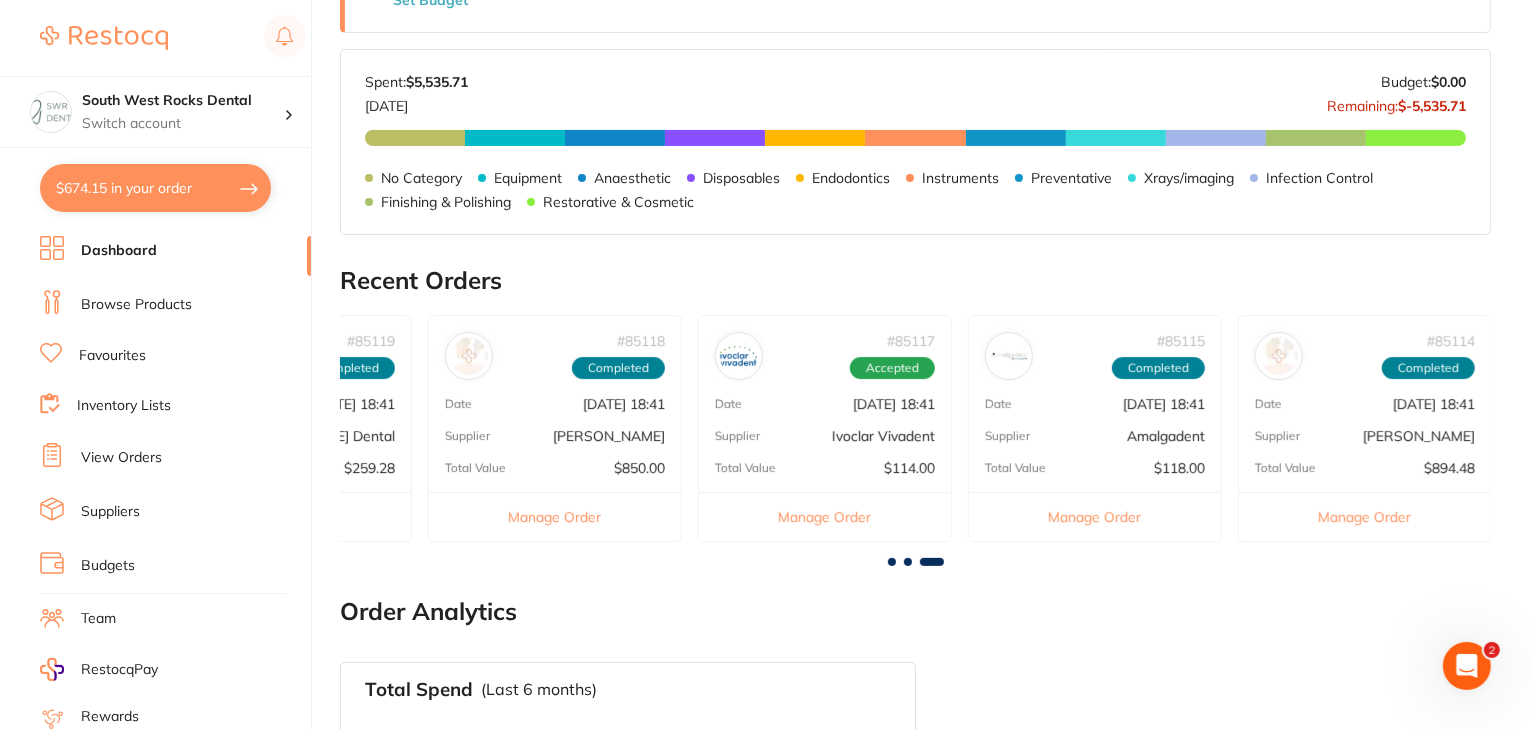 click on "$674.15   in your order" at bounding box center (155, 188) 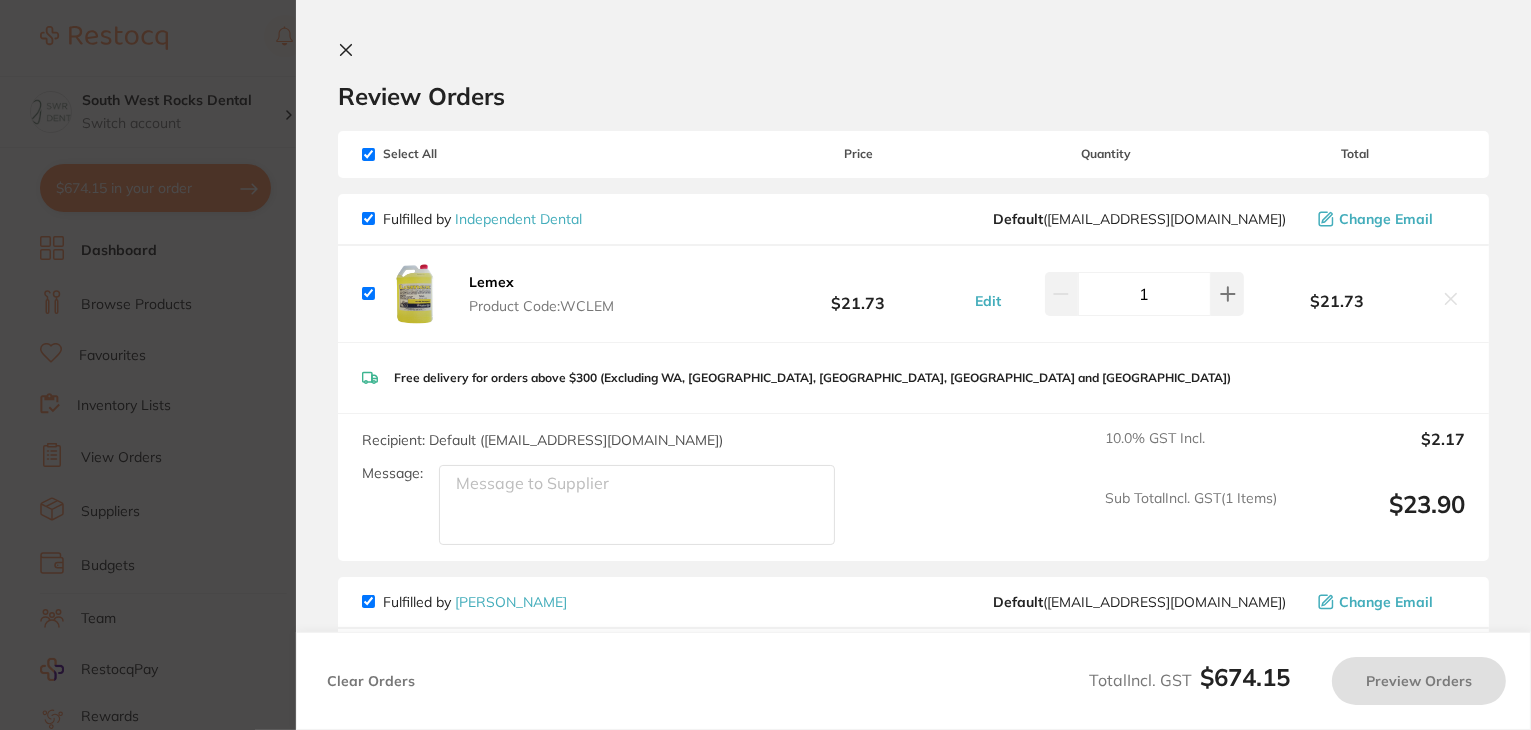 checkbox on "true" 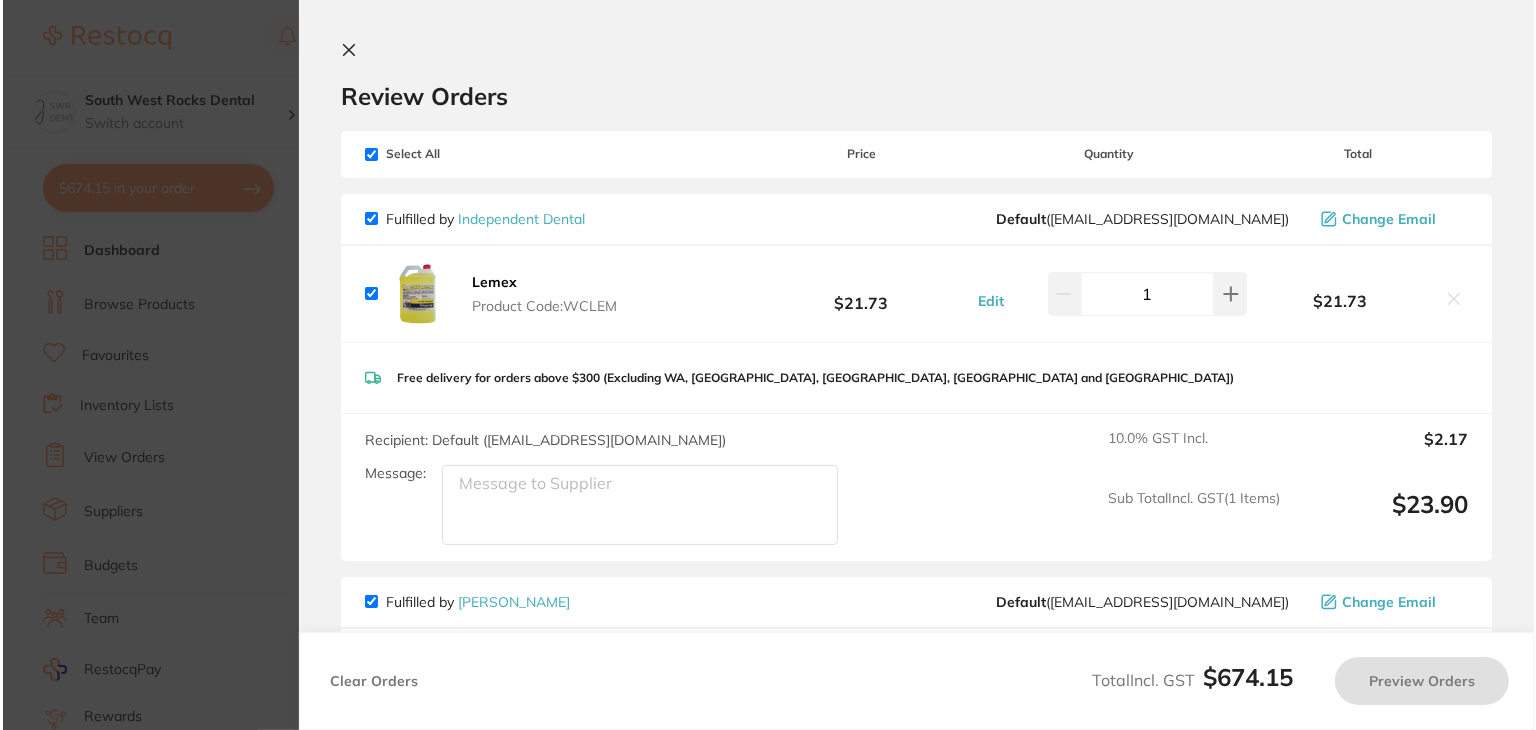 scroll, scrollTop: 0, scrollLeft: 0, axis: both 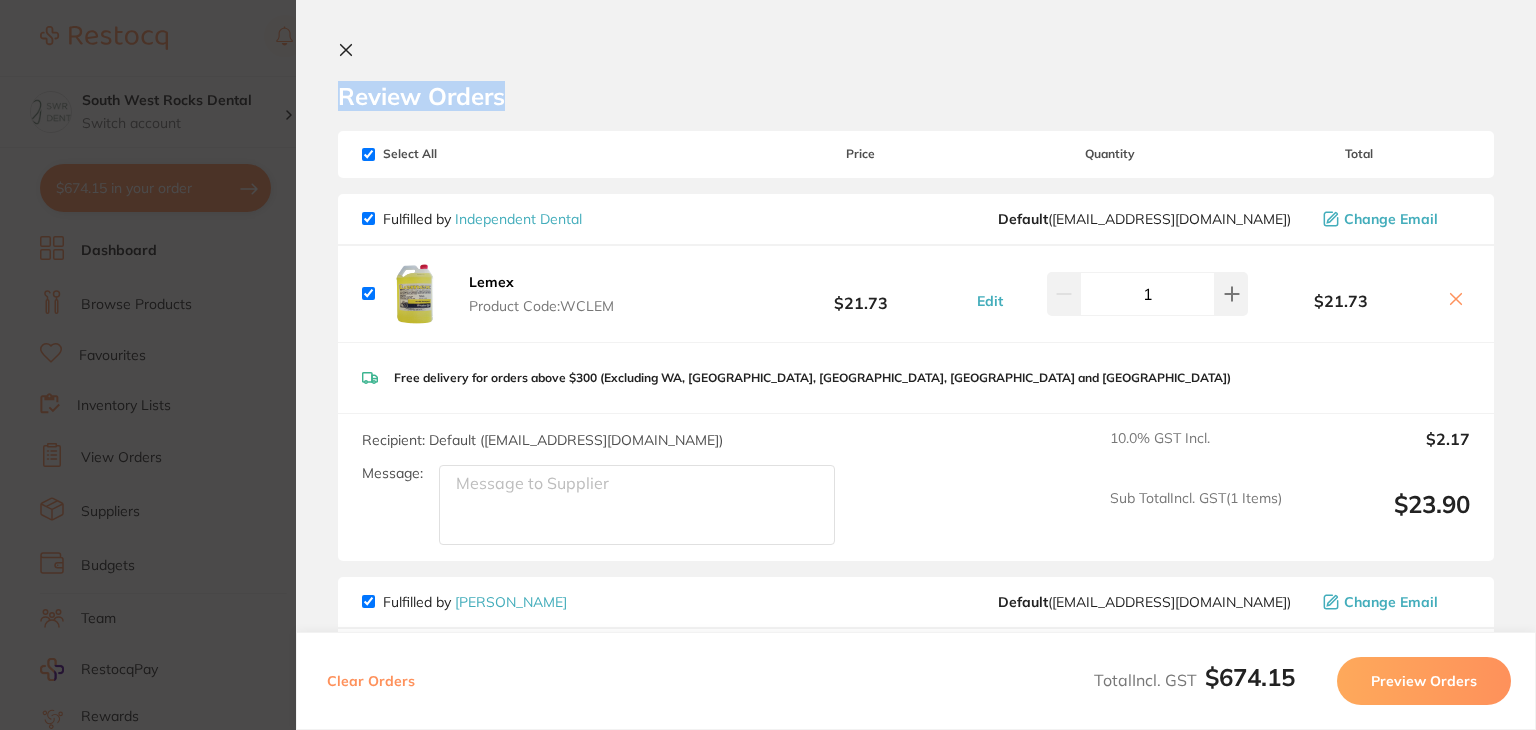 drag, startPoint x: 1528, startPoint y: 23, endPoint x: 1535, endPoint y: 109, distance: 86.28442 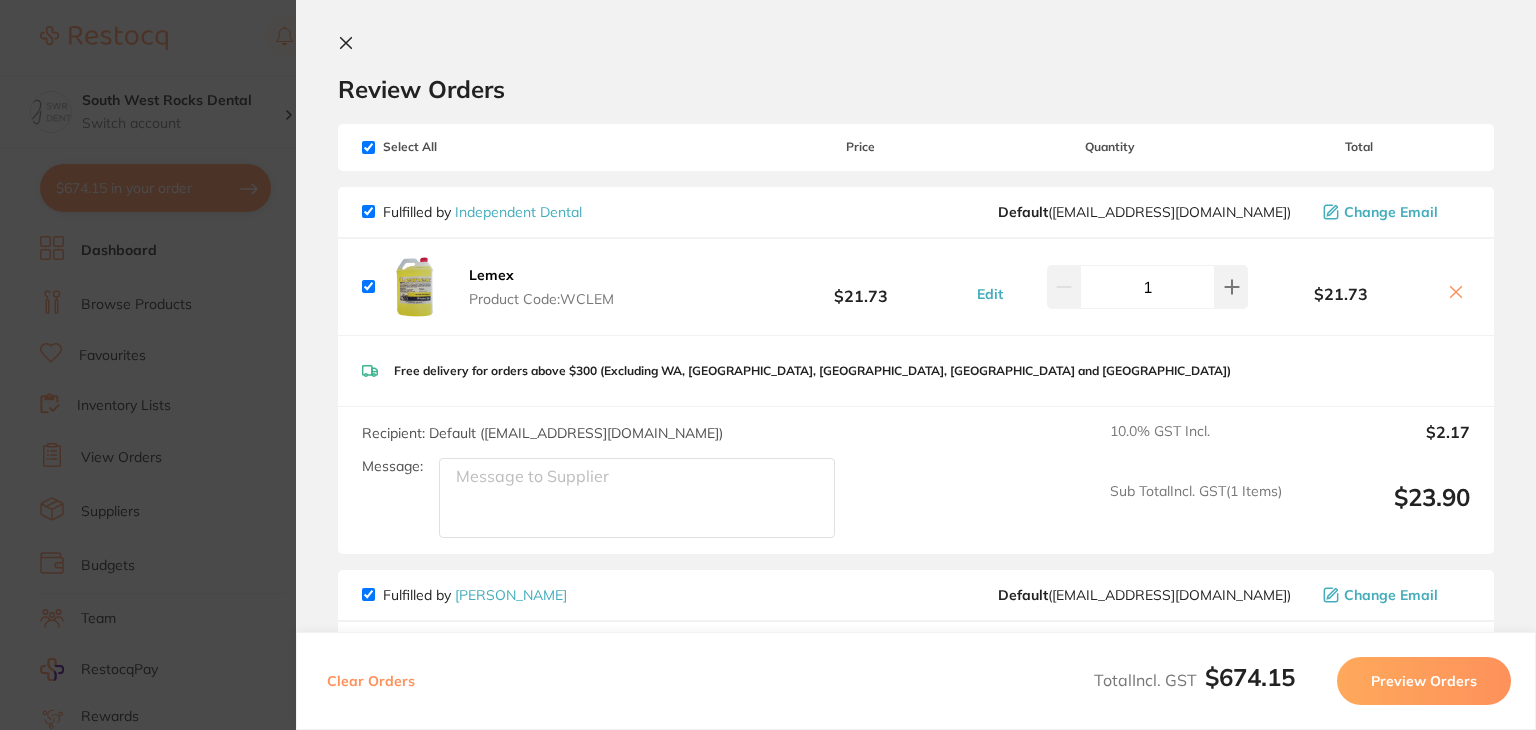 scroll, scrollTop: 0, scrollLeft: 0, axis: both 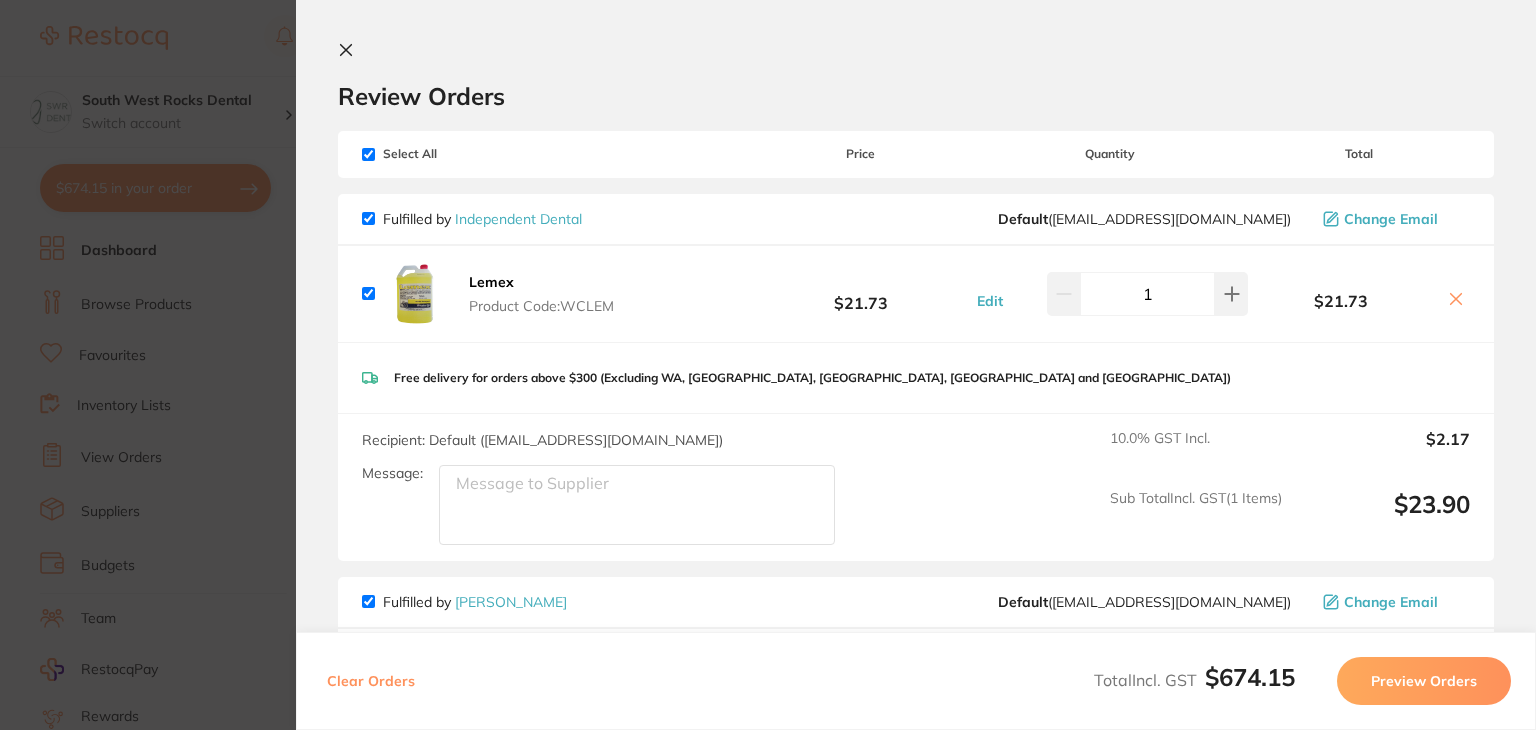 click 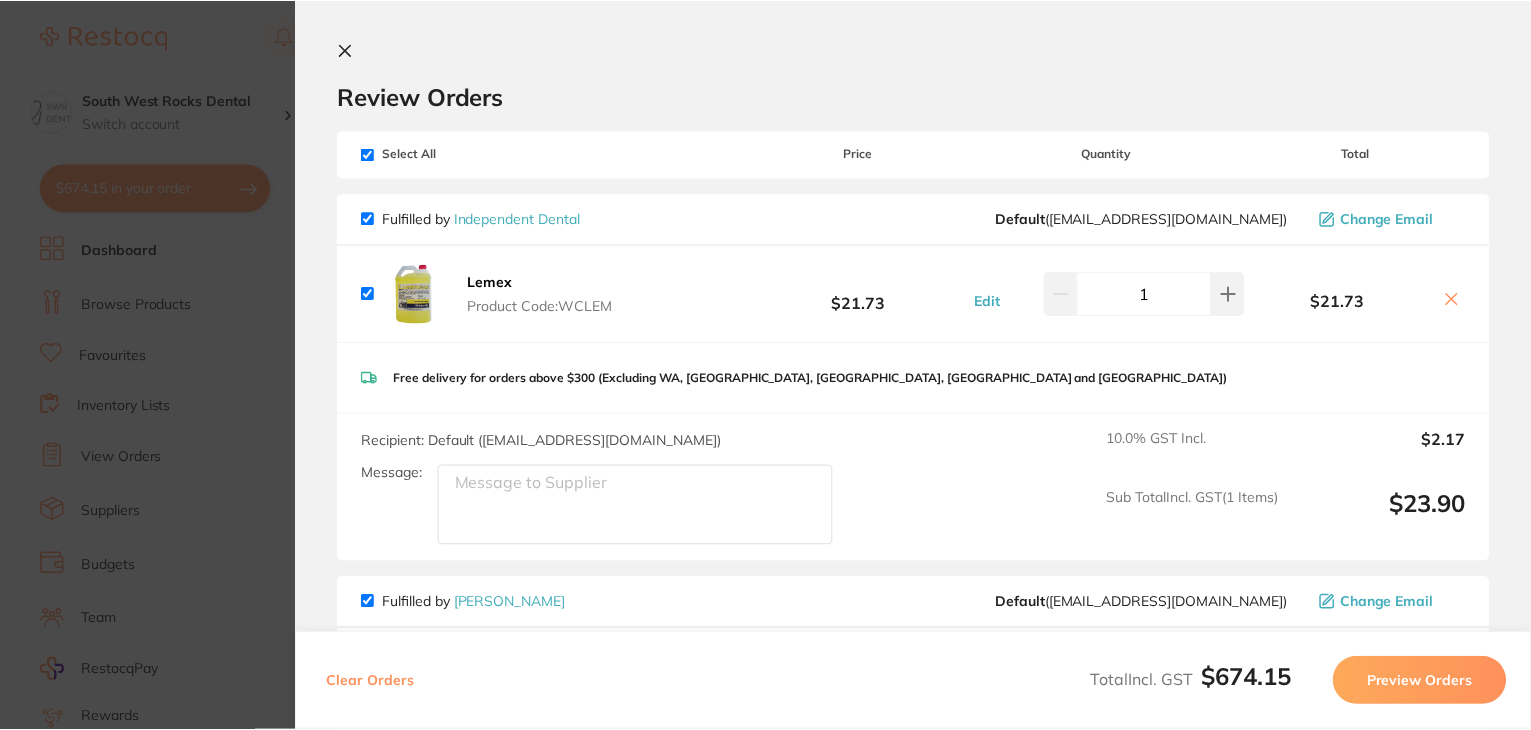 scroll, scrollTop: 477, scrollLeft: 0, axis: vertical 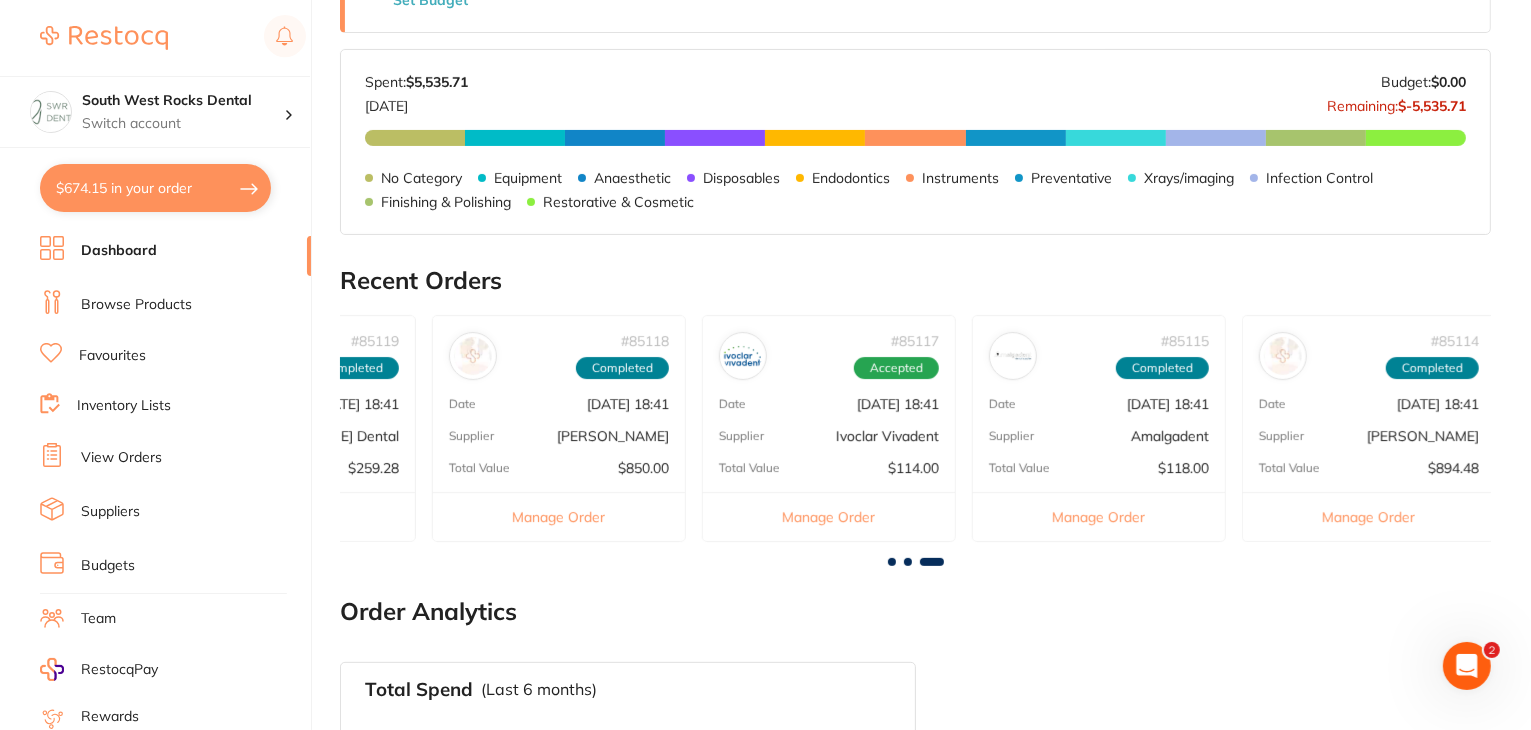 click on "Browse Products" at bounding box center [136, 305] 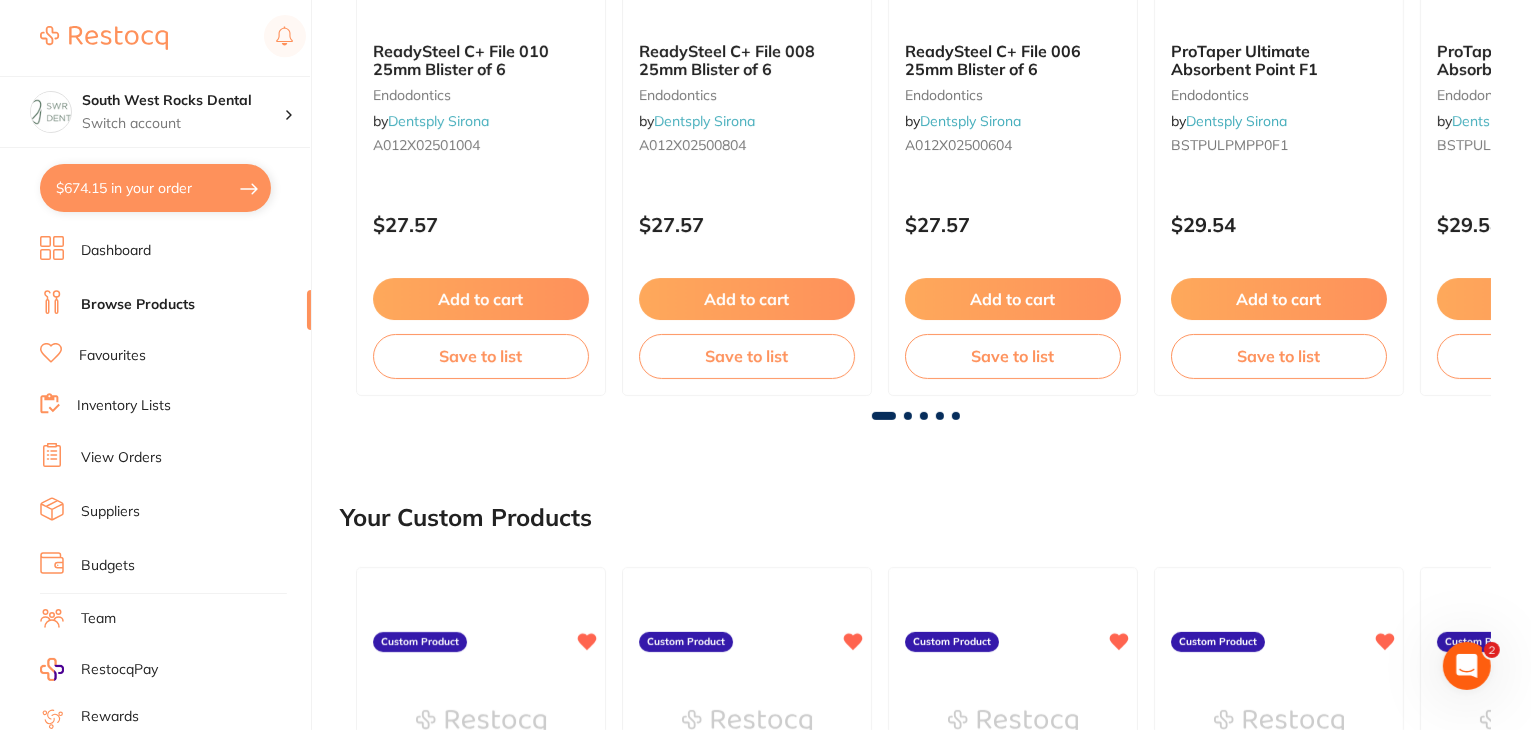 scroll, scrollTop: 0, scrollLeft: 0, axis: both 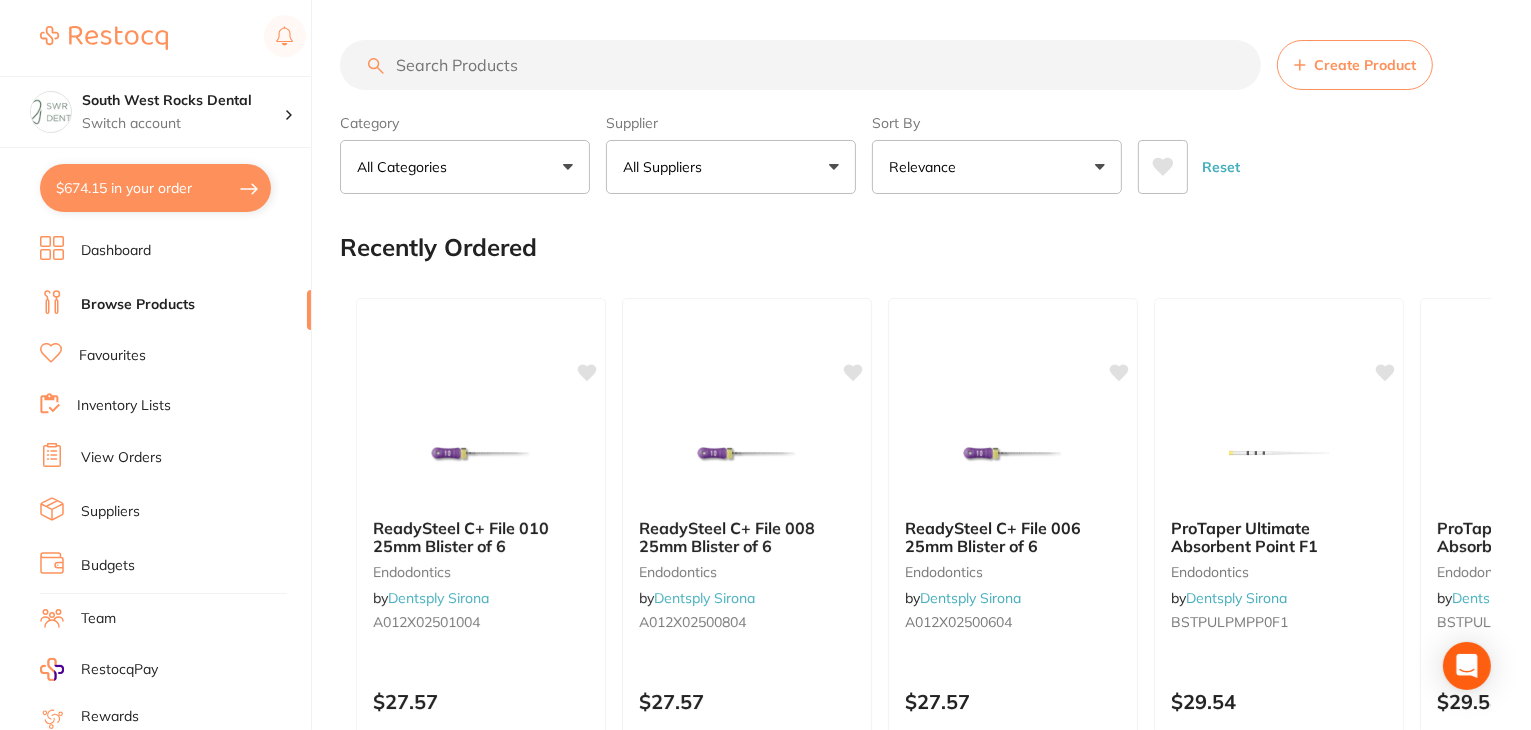 click at bounding box center (800, 65) 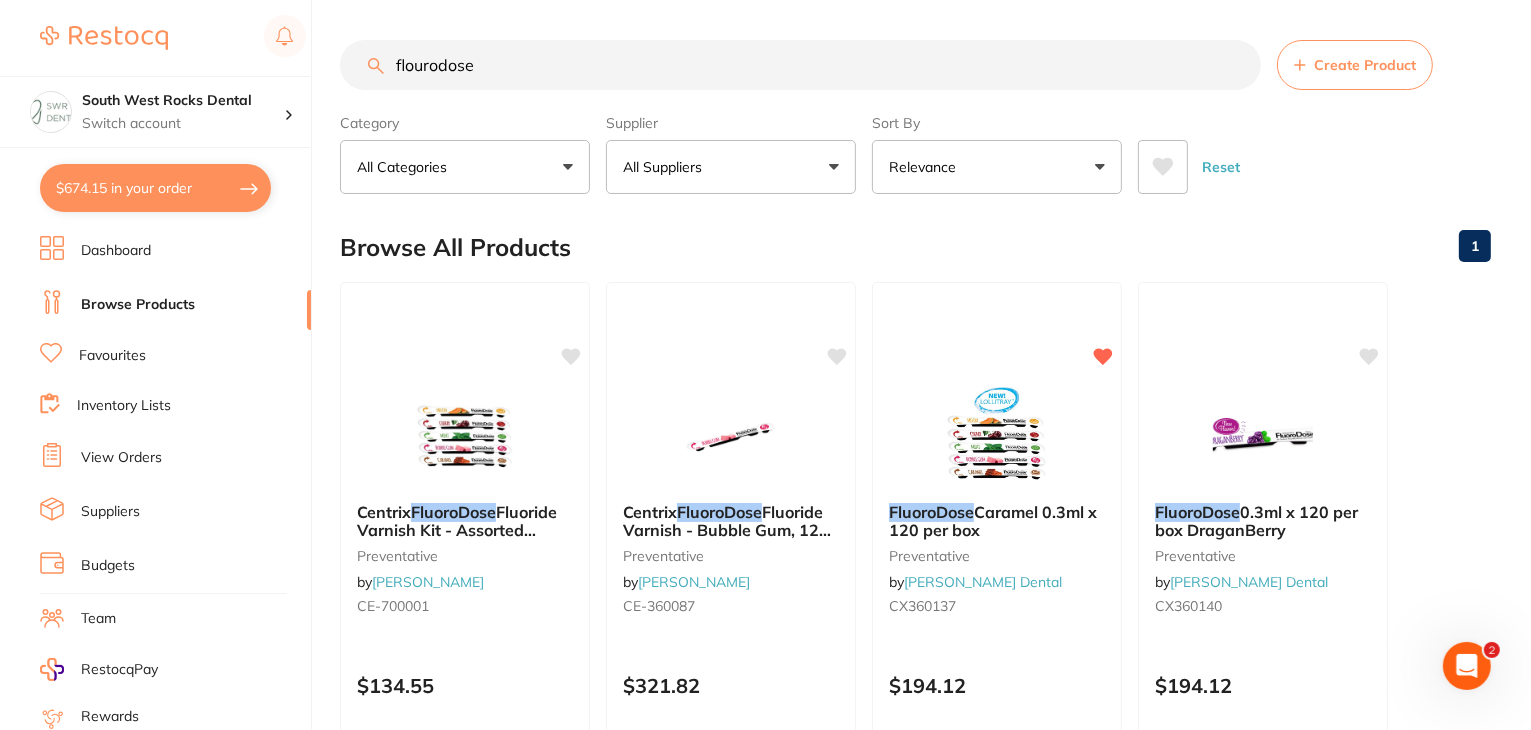 scroll, scrollTop: 0, scrollLeft: 0, axis: both 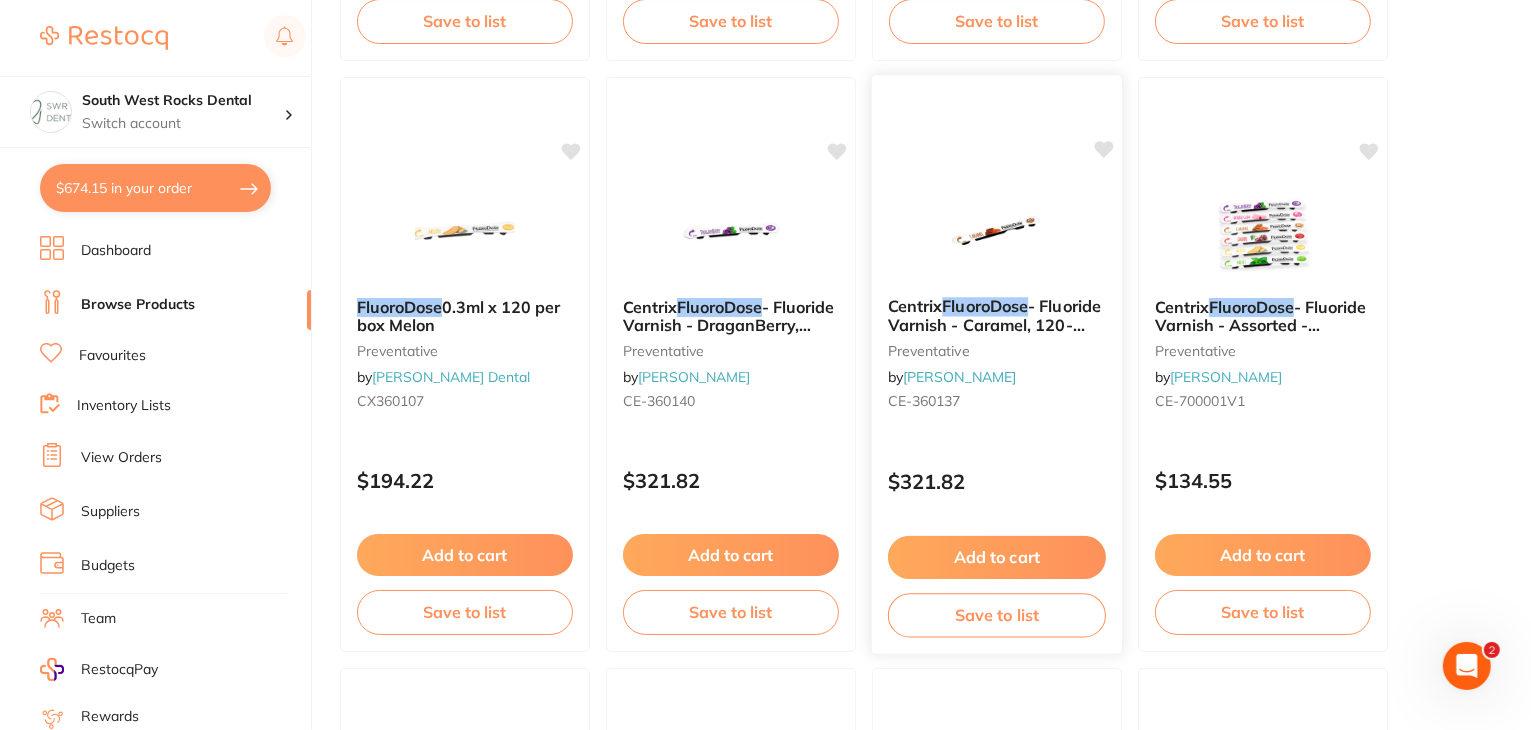 type on "flourodose" 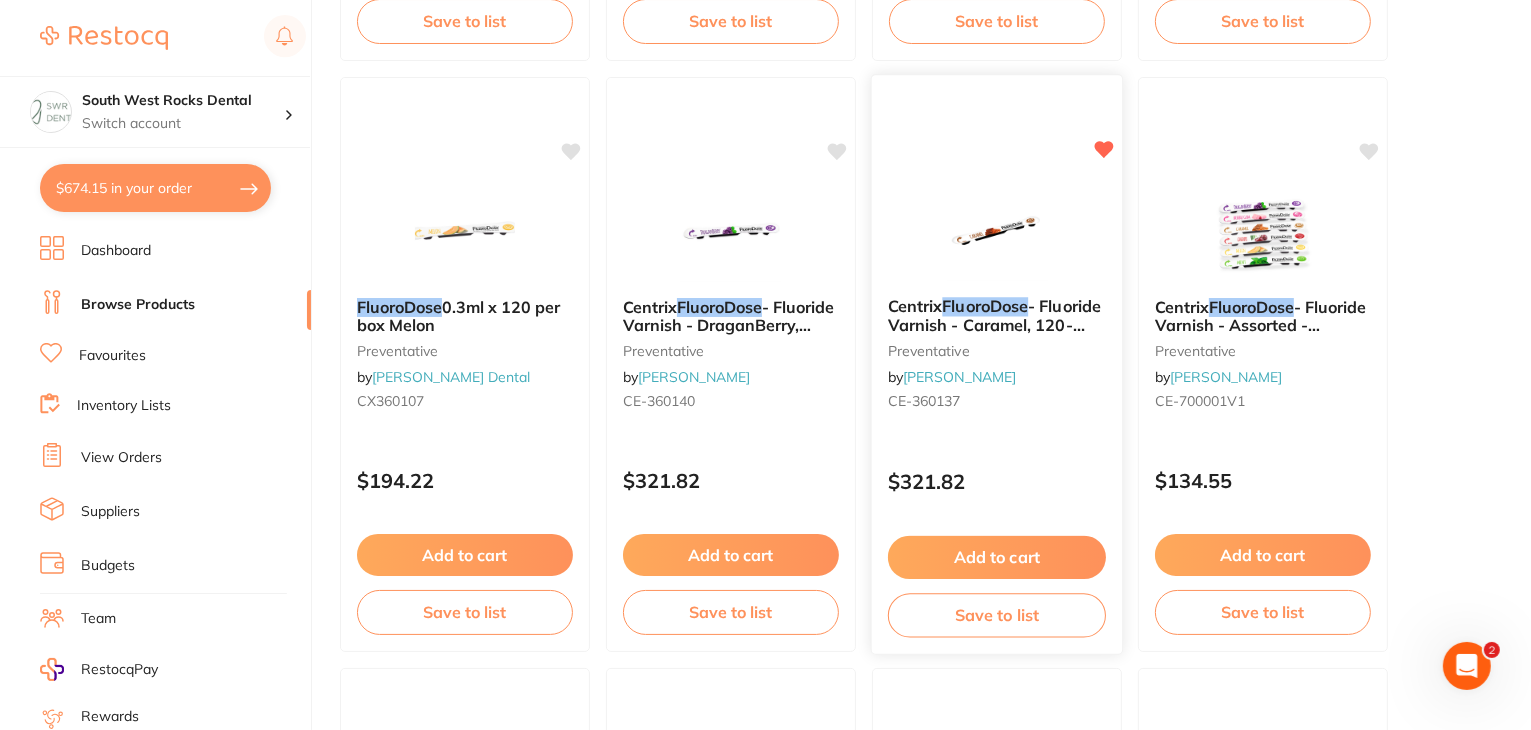 click on "Add to cart" at bounding box center [997, 557] 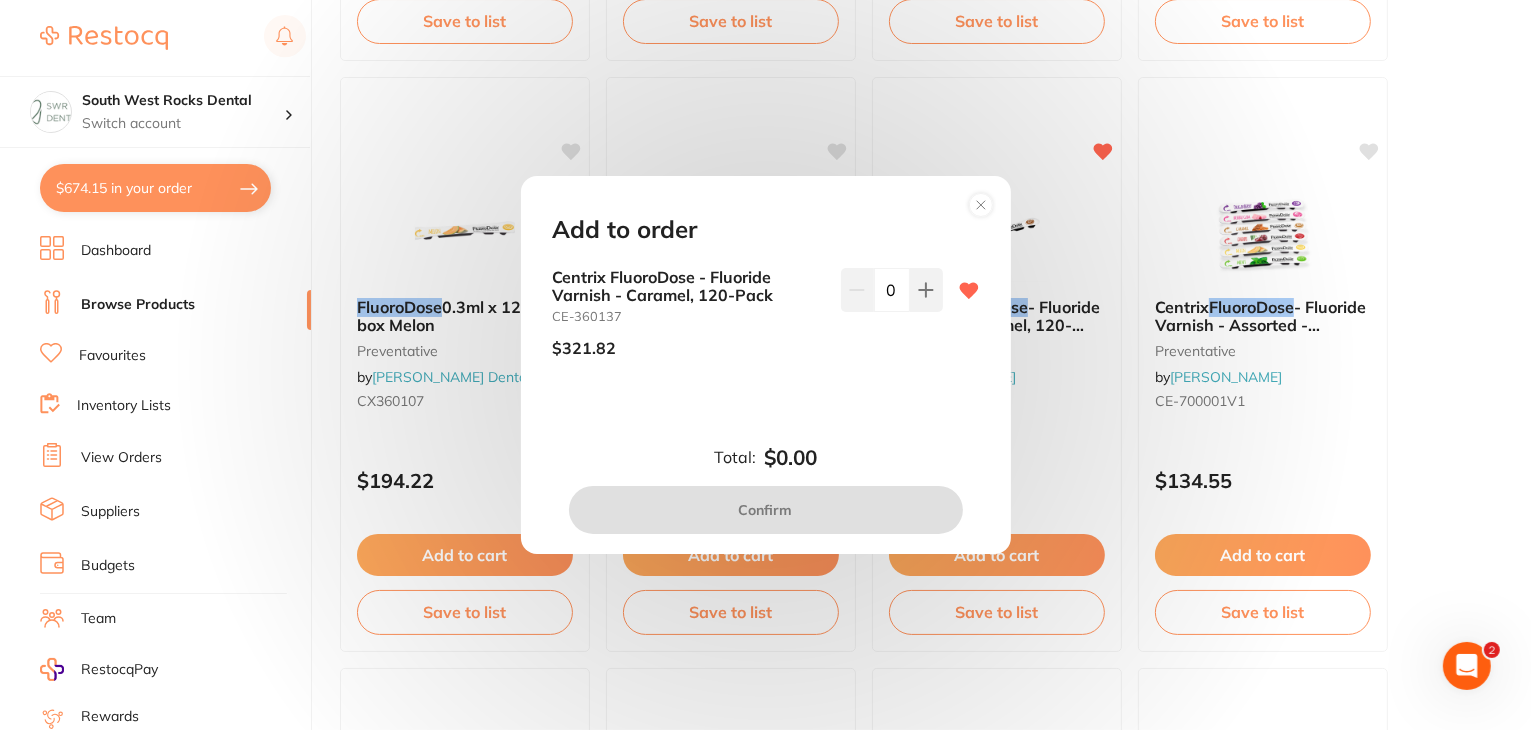 scroll, scrollTop: 0, scrollLeft: 0, axis: both 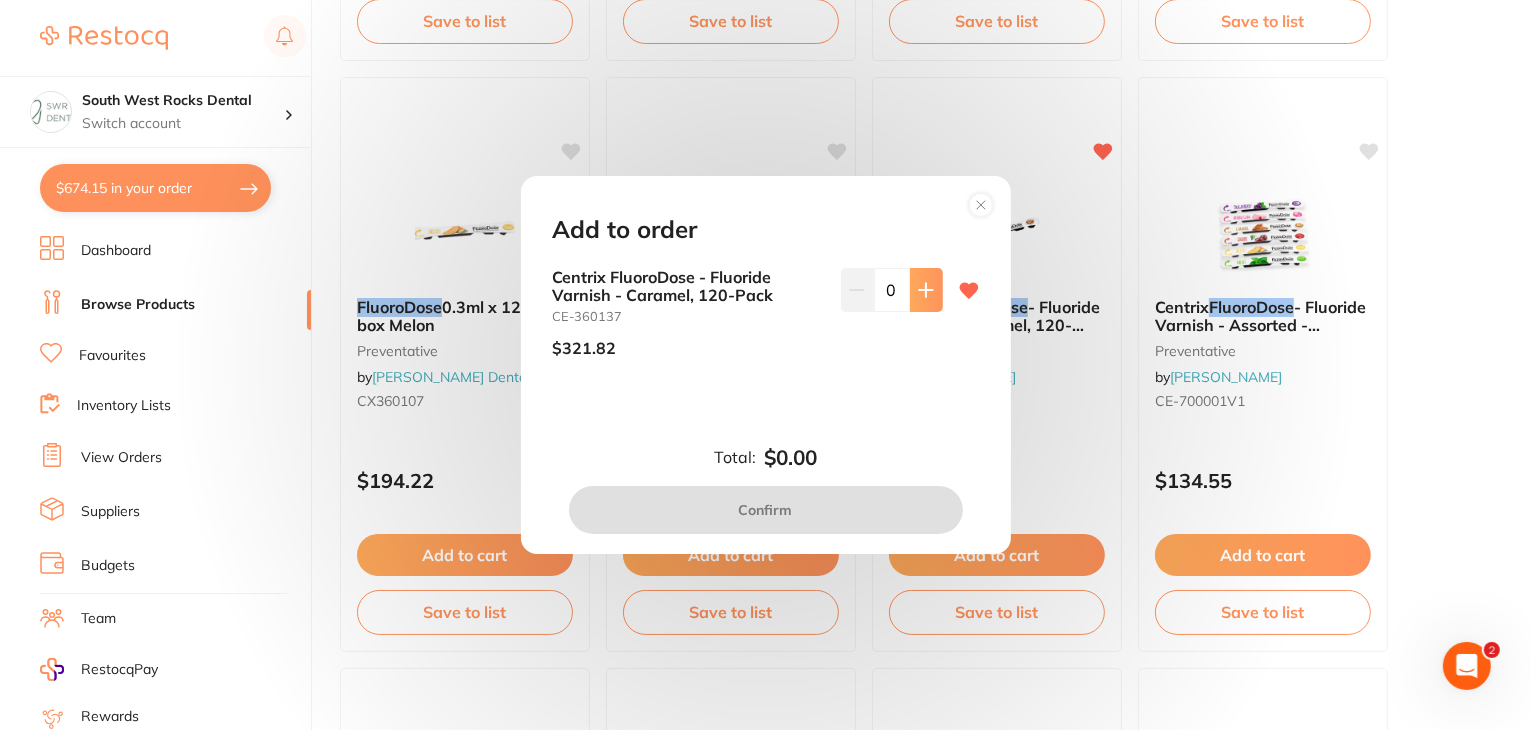click 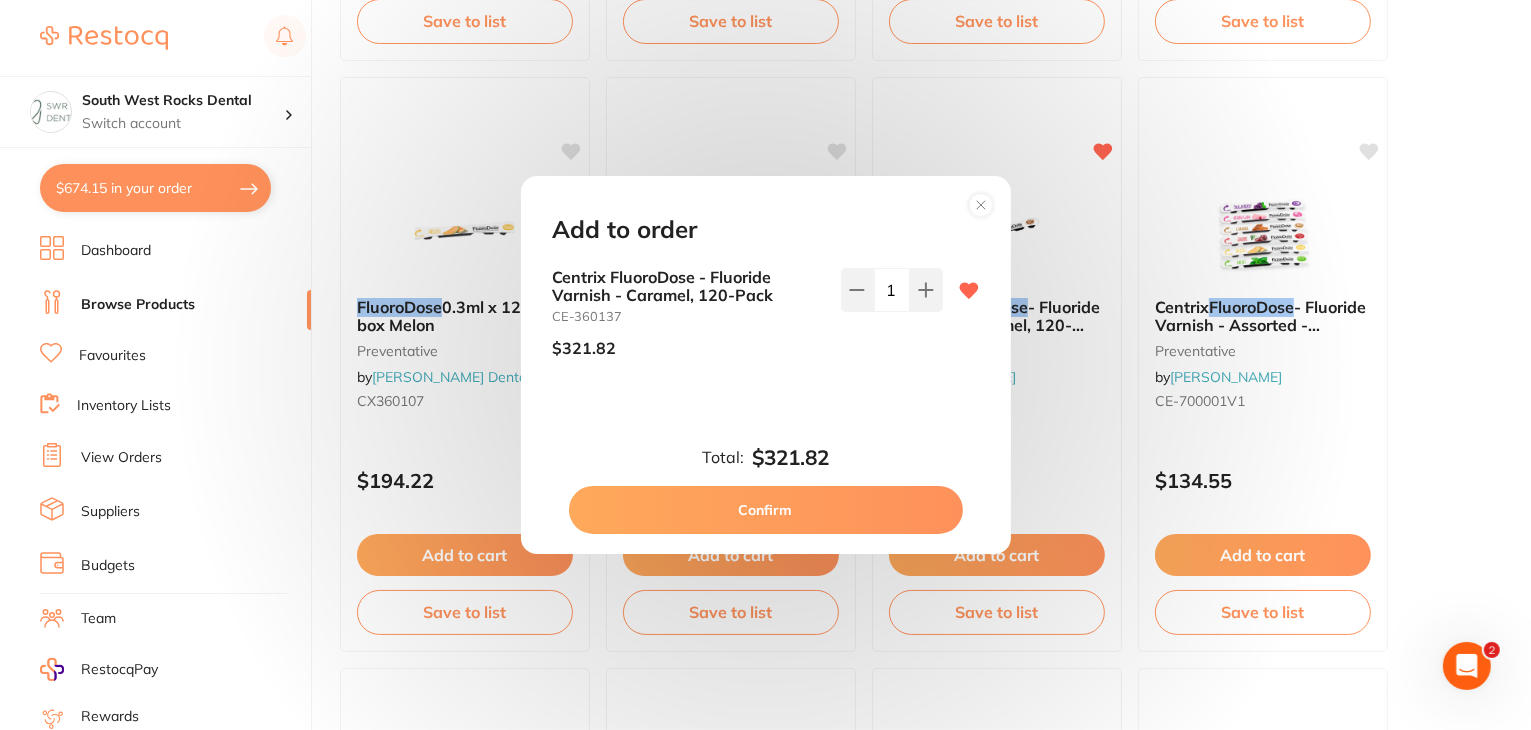 click on "Confirm" at bounding box center (766, 510) 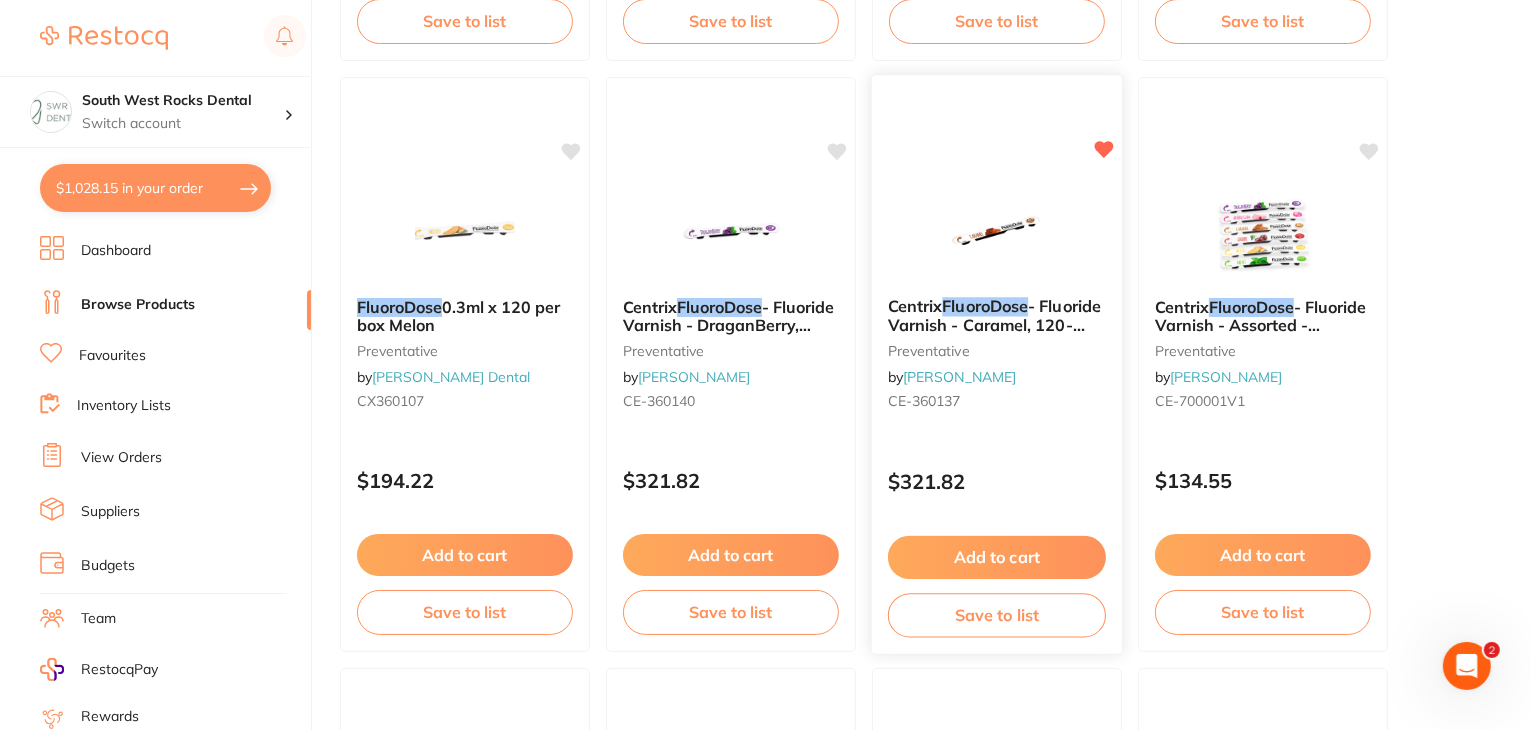 click on "Save to list" at bounding box center (997, 615) 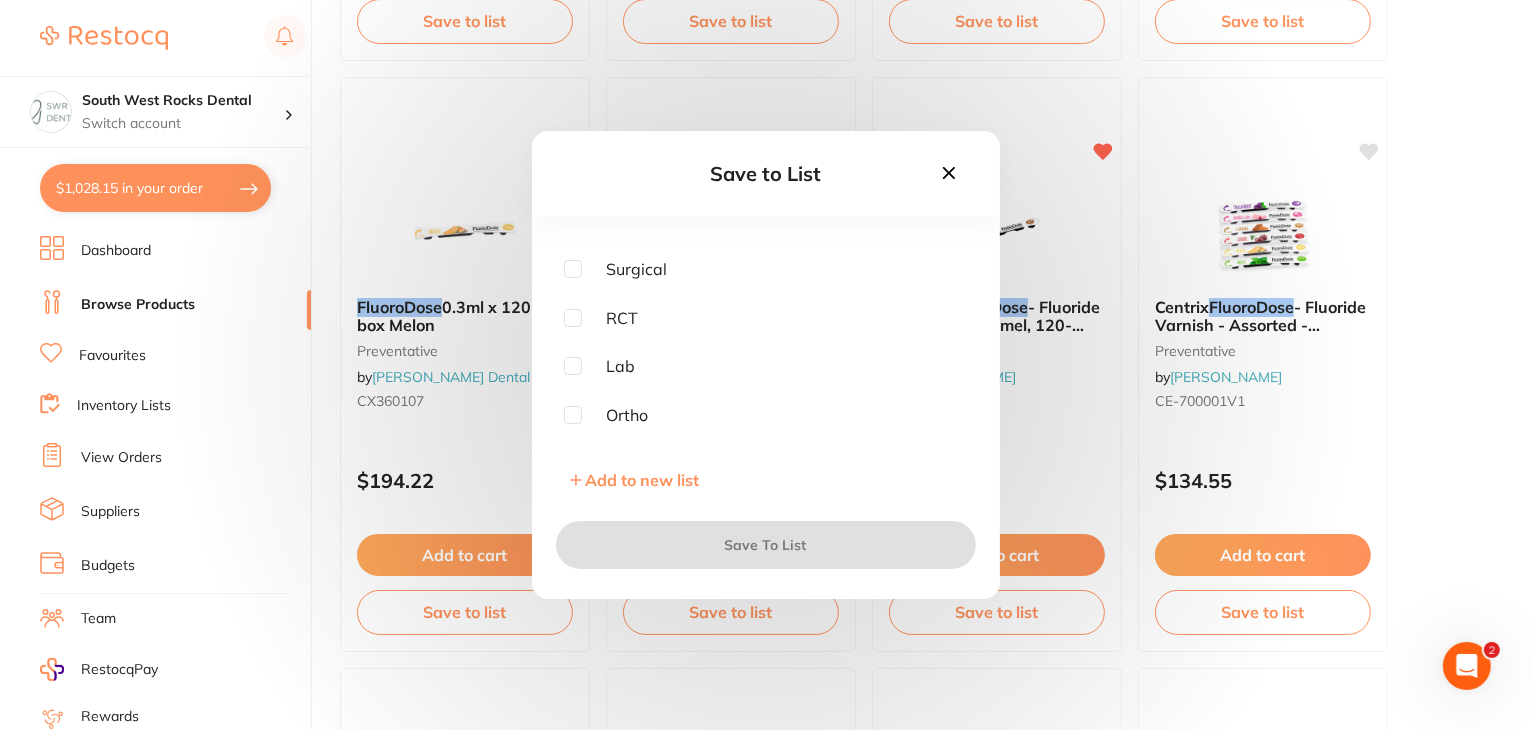 scroll, scrollTop: 0, scrollLeft: 0, axis: both 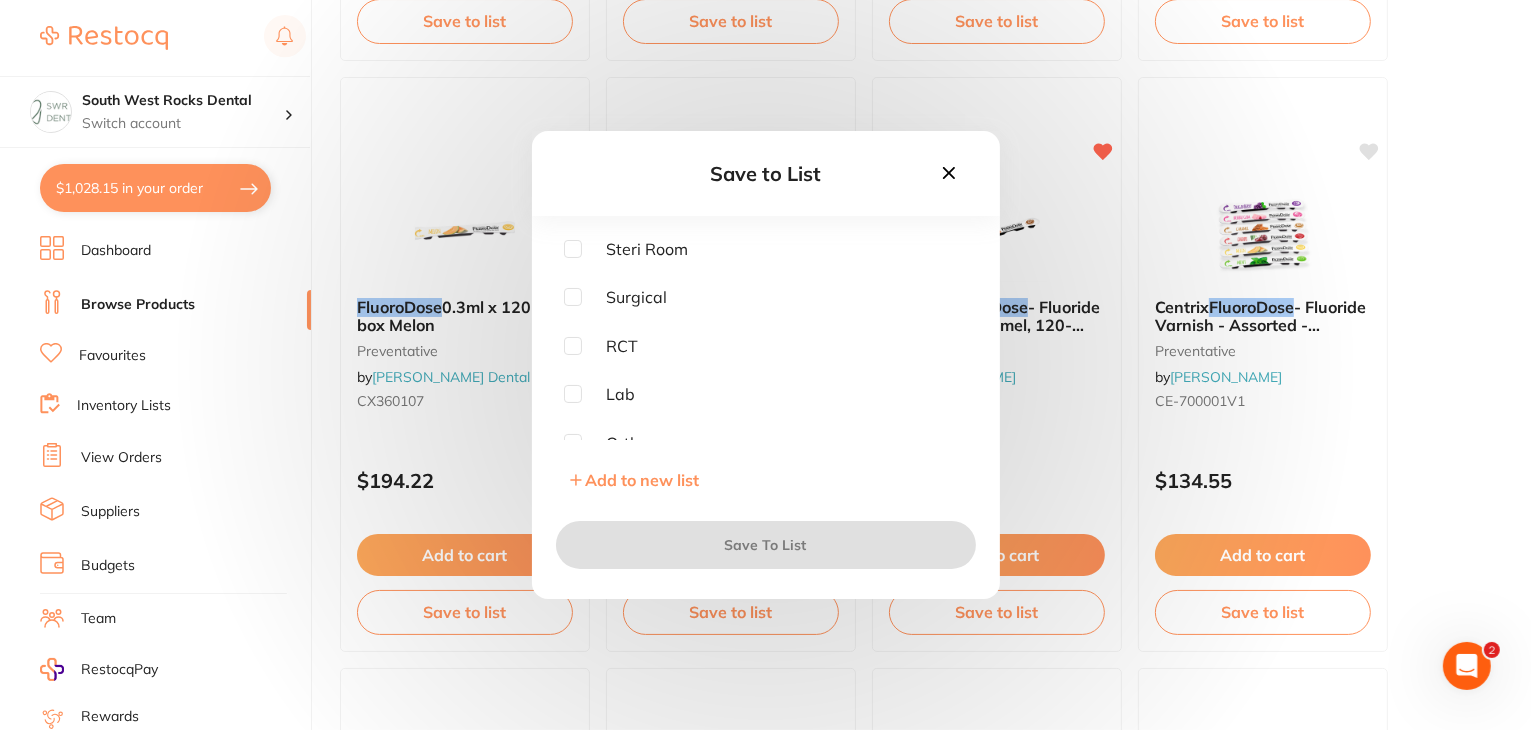click at bounding box center [573, 249] 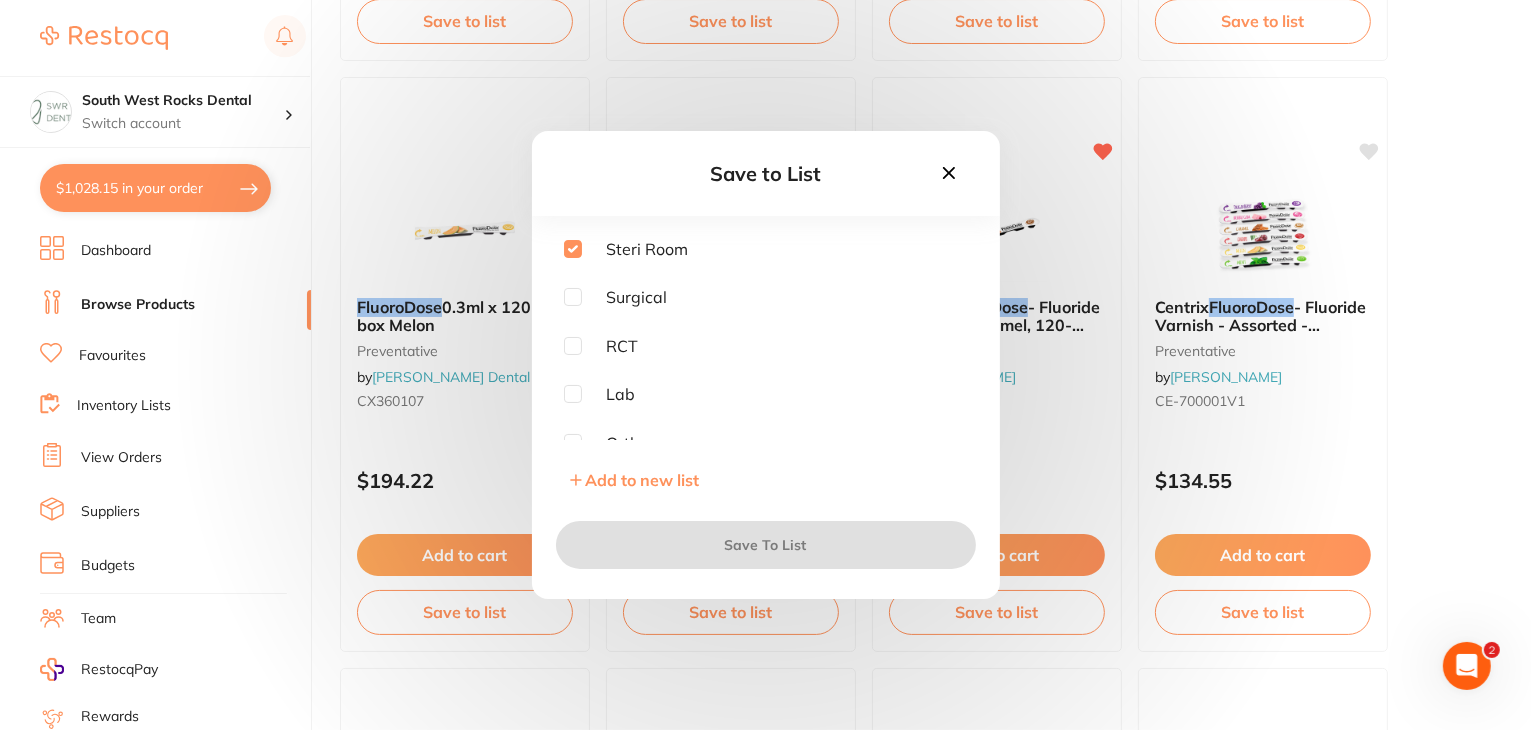 checkbox on "true" 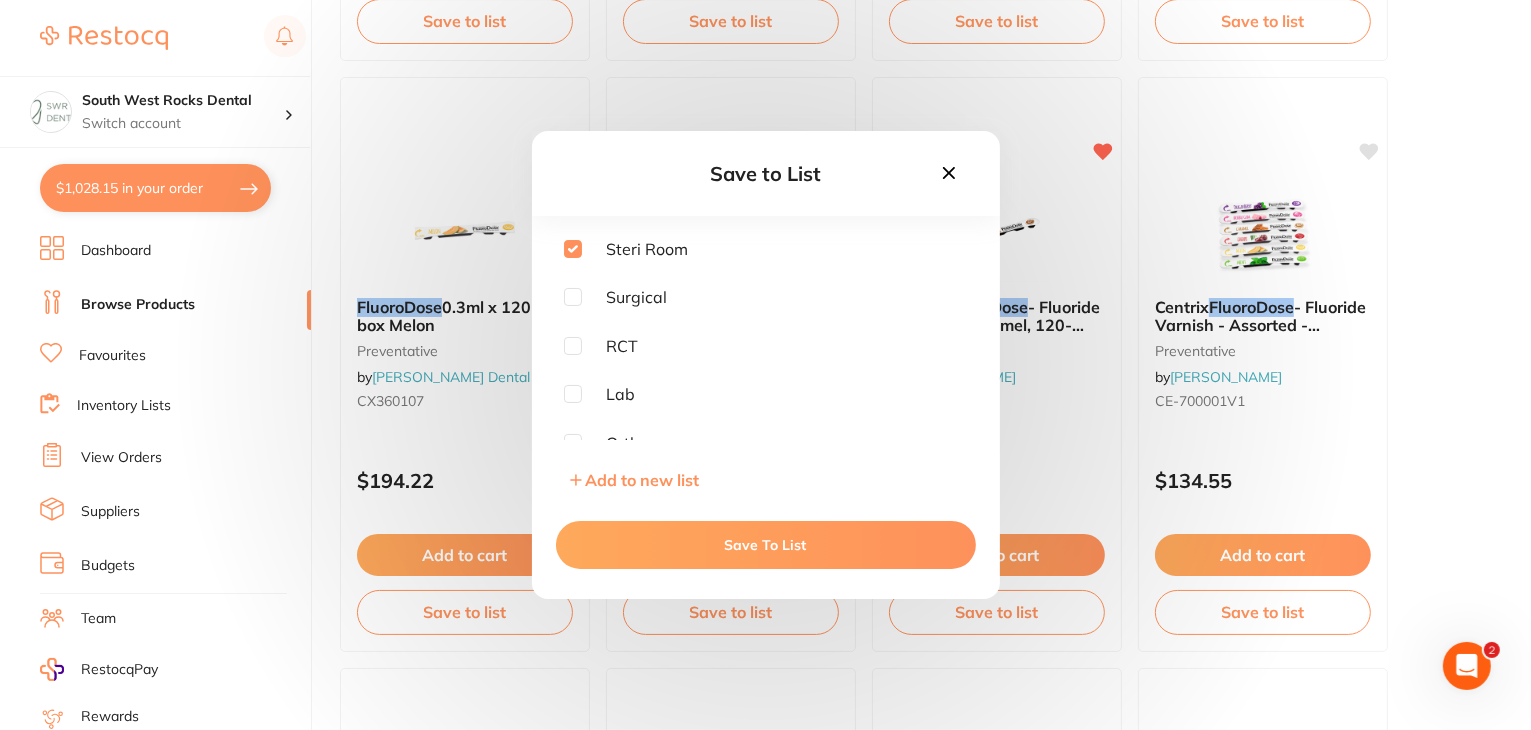 click on "Save To List" at bounding box center [766, 545] 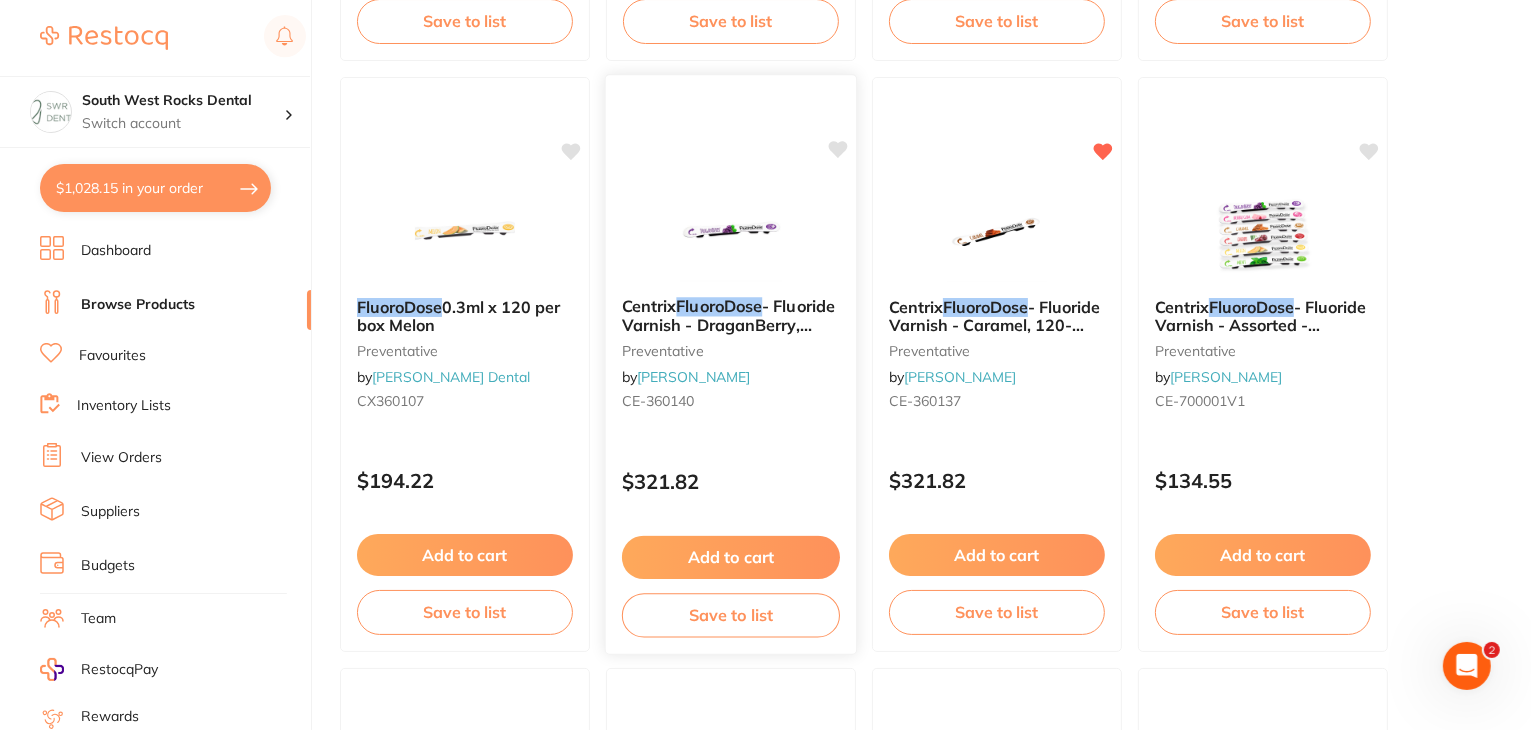 click on "- Fluoride Varnish - DraganBerry, 120-Pack" at bounding box center [728, 324] 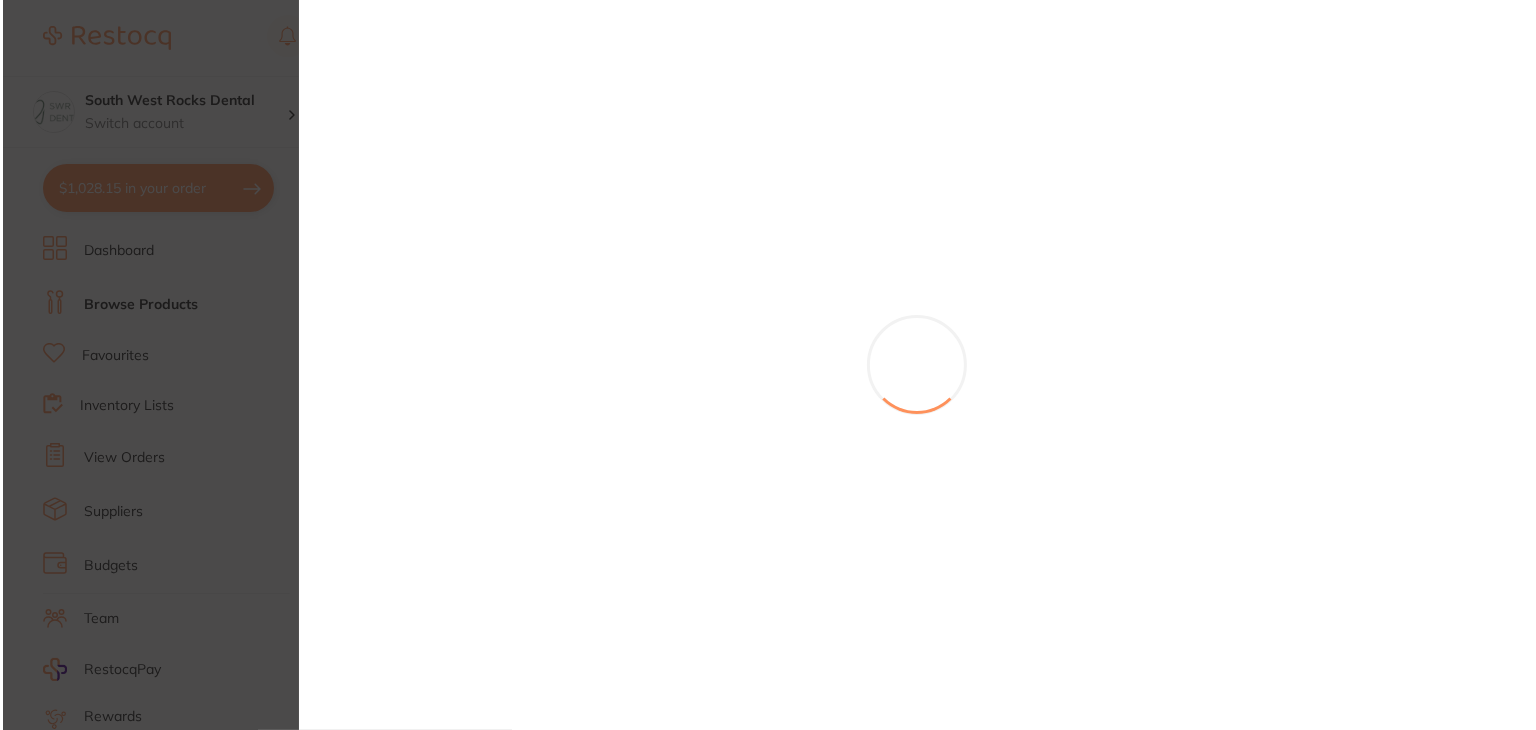 scroll, scrollTop: 0, scrollLeft: 0, axis: both 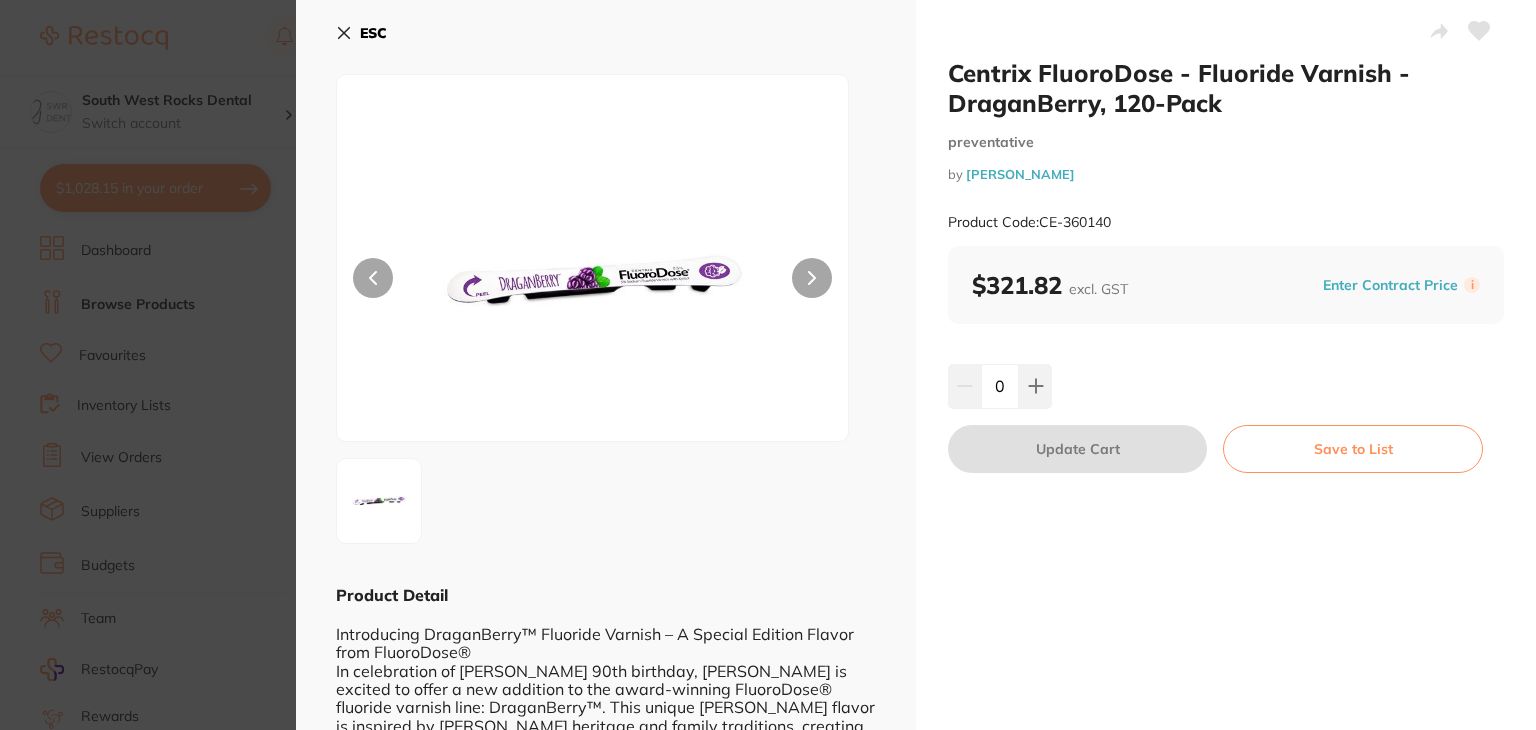 click 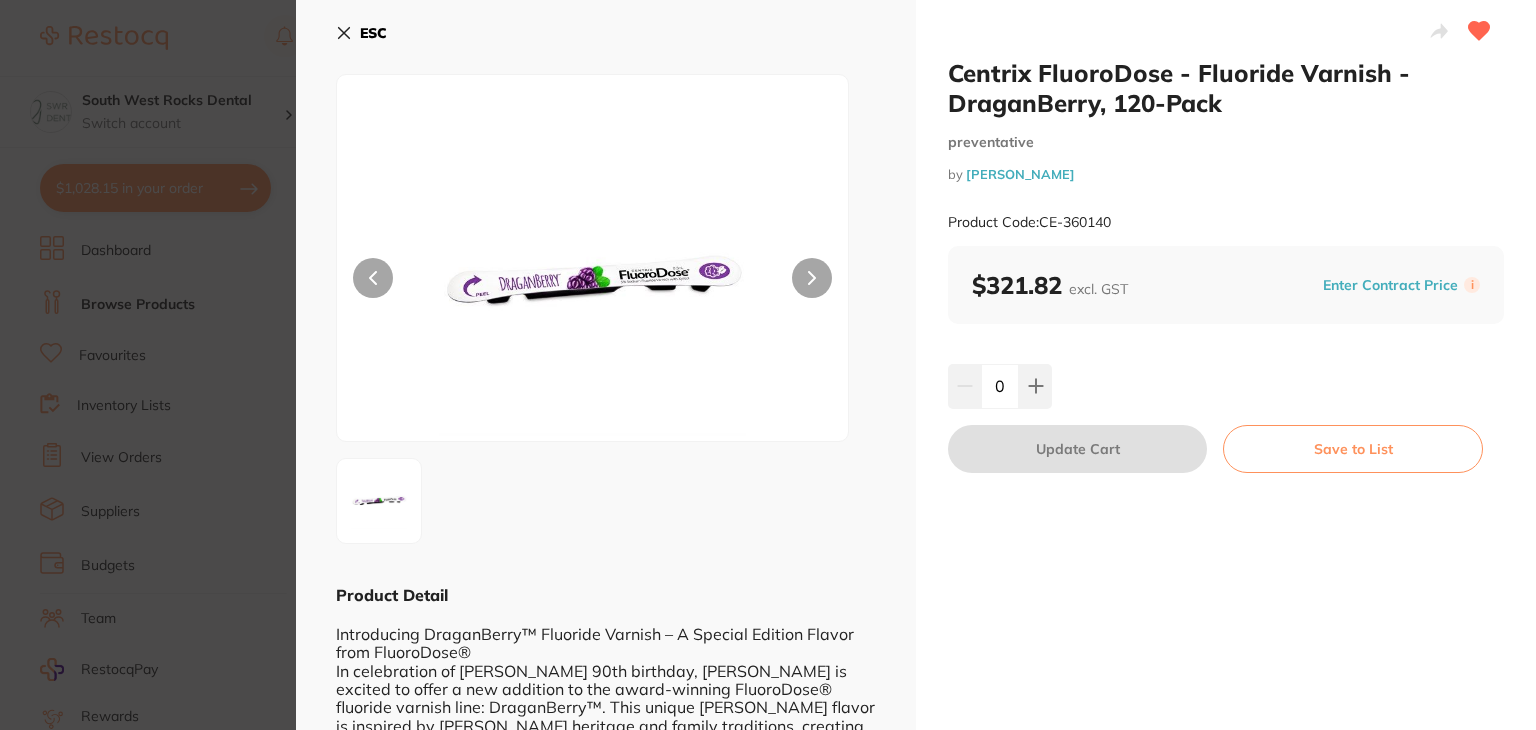 scroll, scrollTop: 0, scrollLeft: 0, axis: both 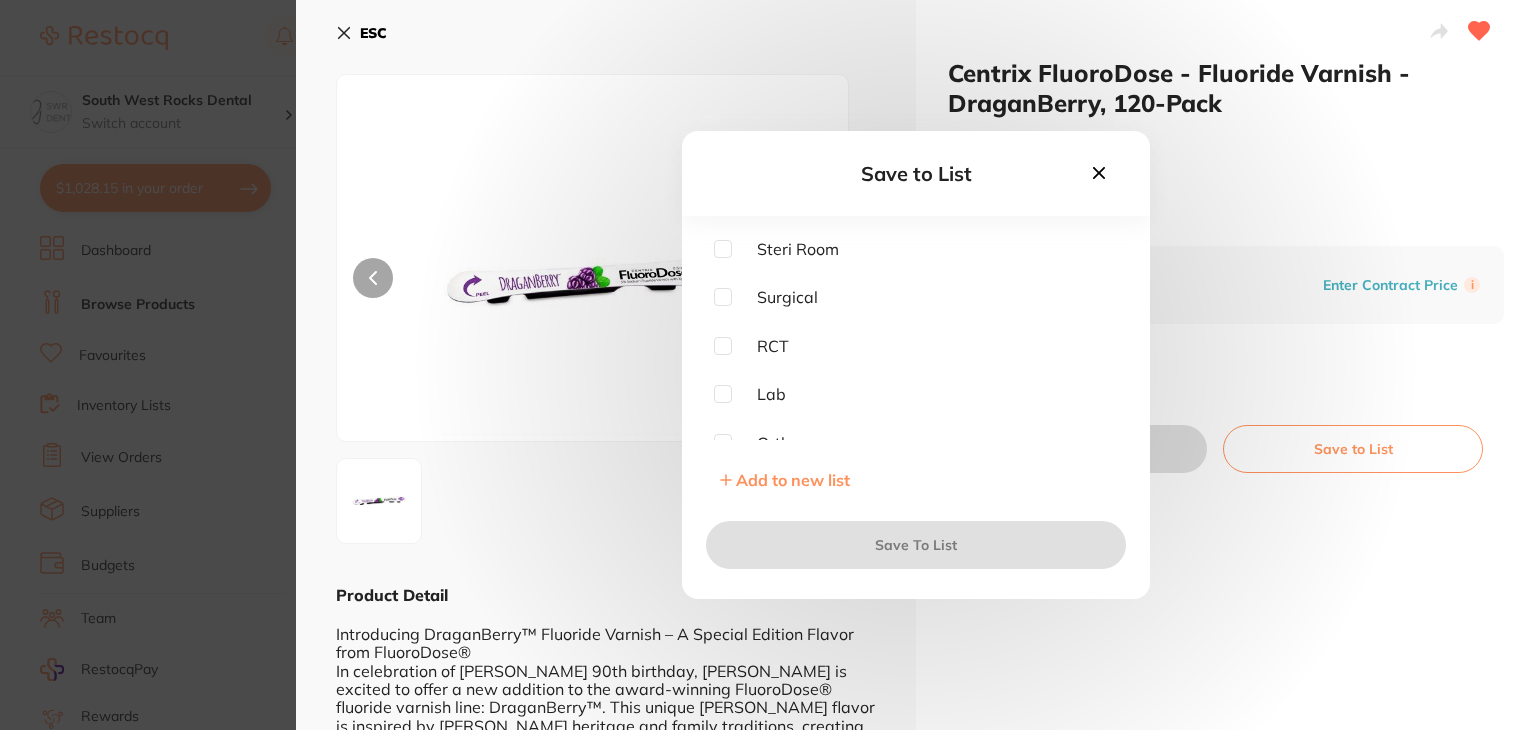 click at bounding box center (723, 249) 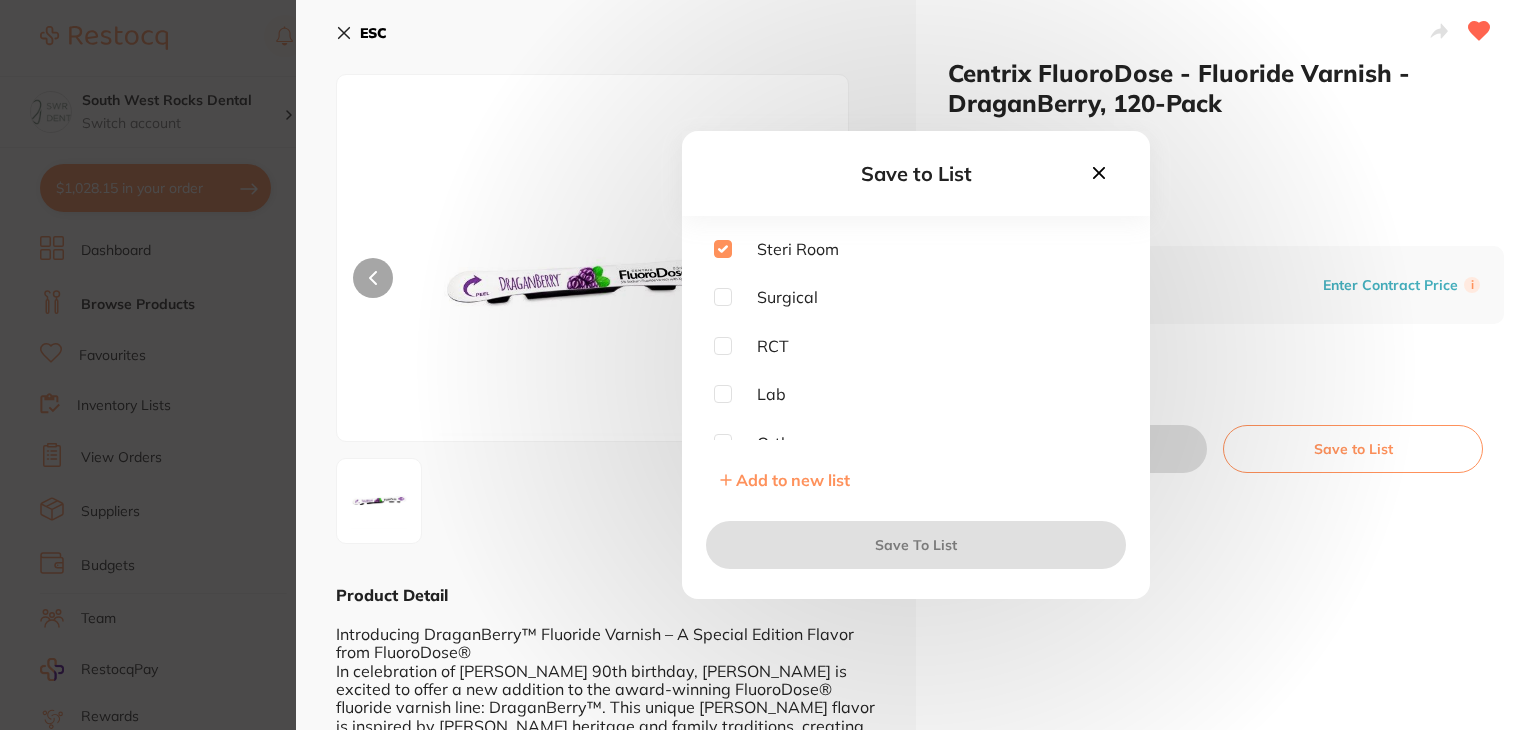 checkbox on "true" 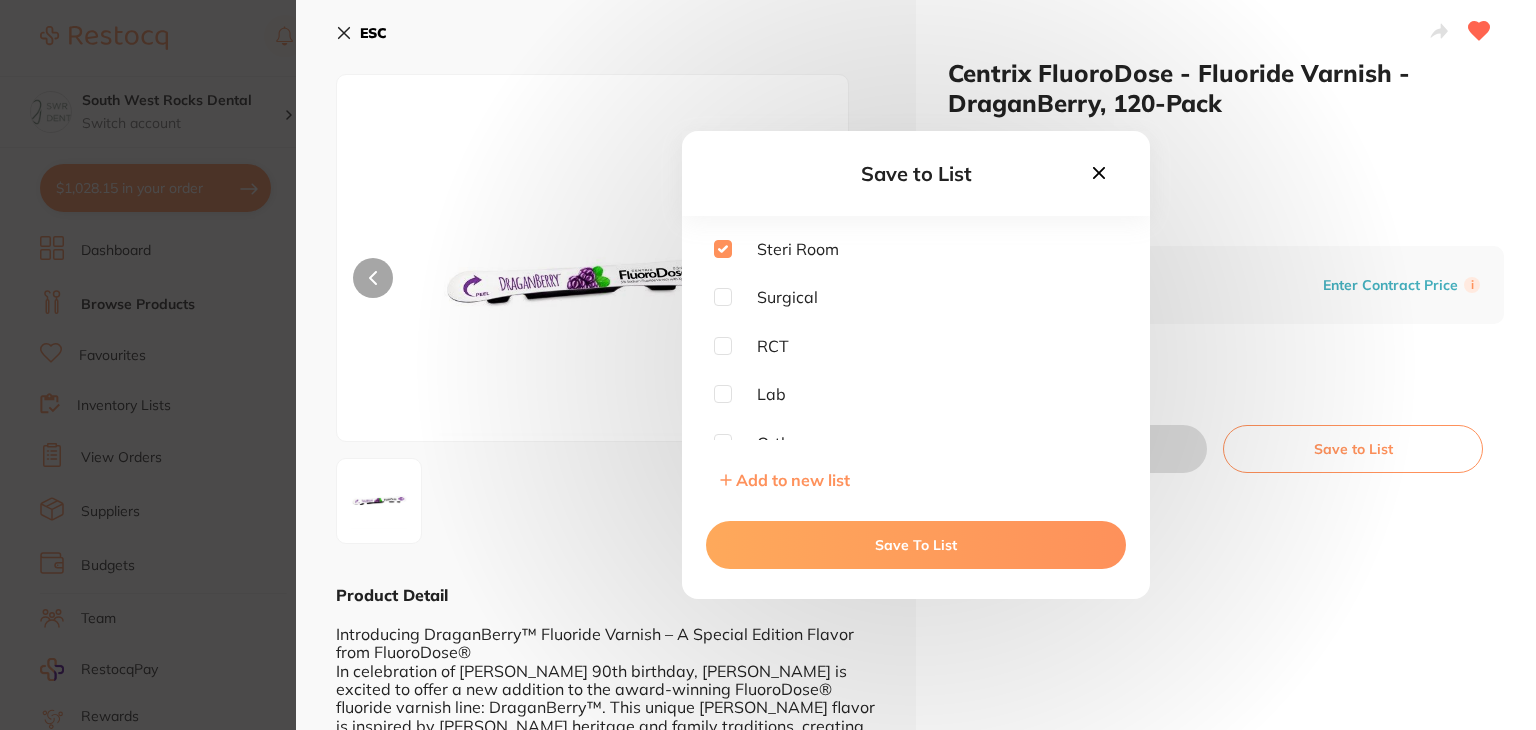 scroll, scrollTop: 0, scrollLeft: 0, axis: both 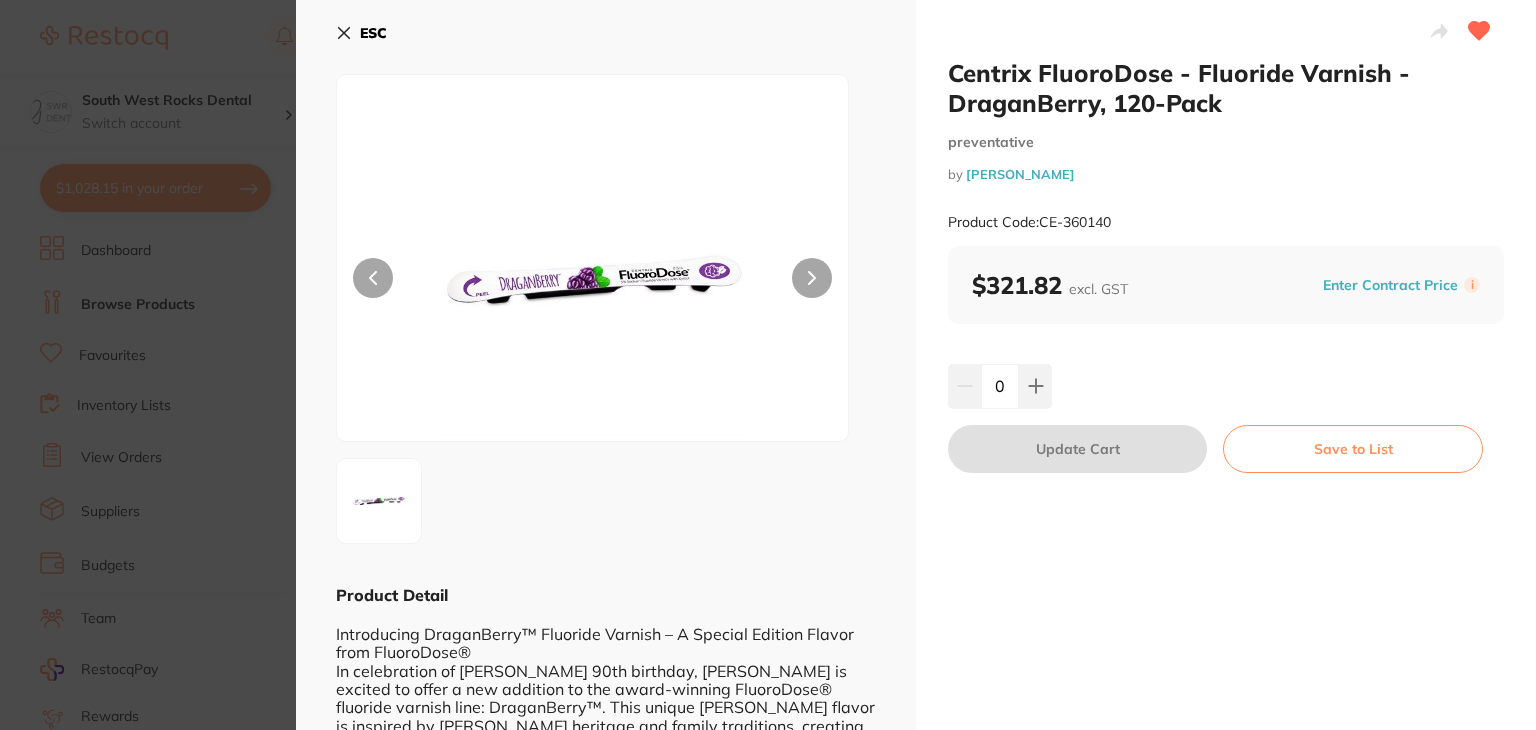 click 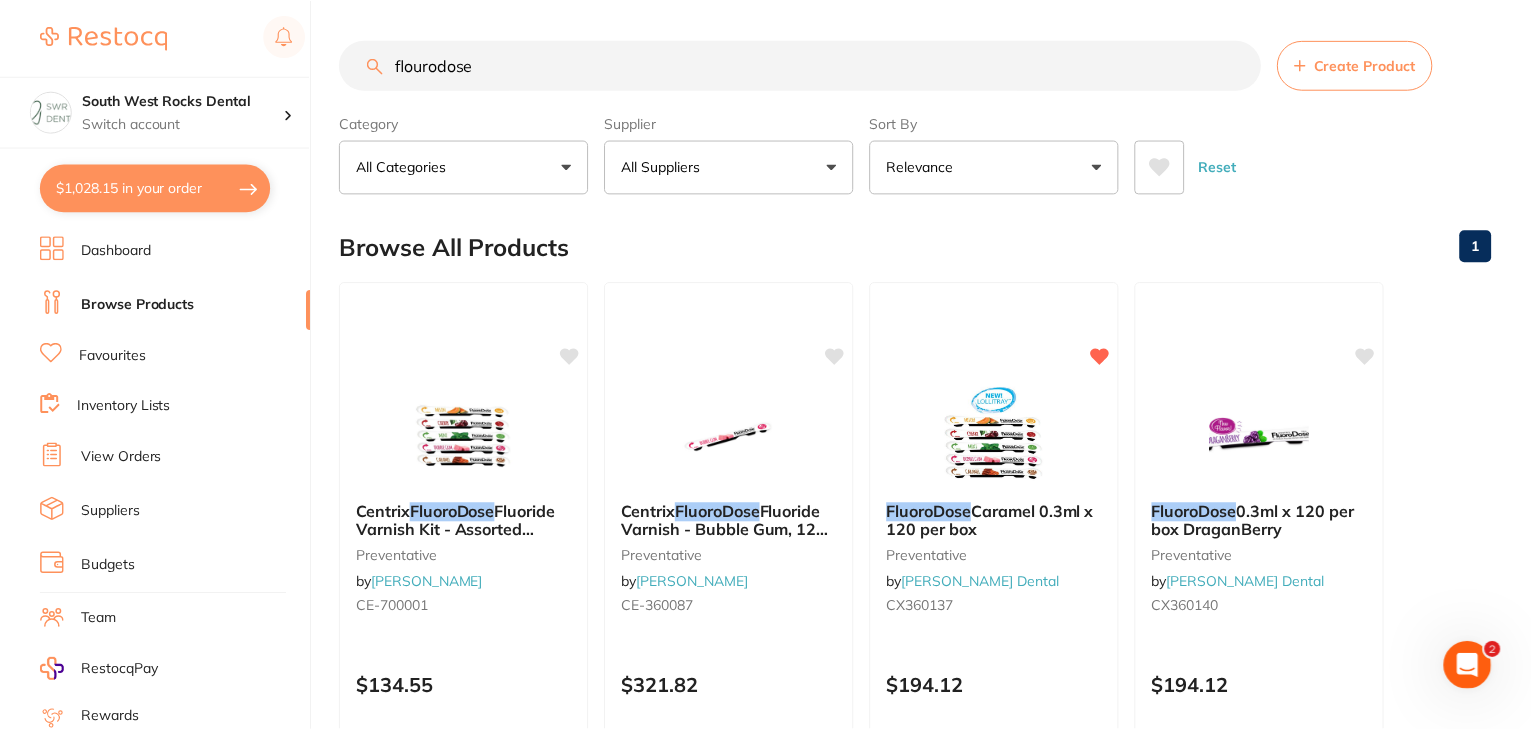 scroll, scrollTop: 796, scrollLeft: 0, axis: vertical 